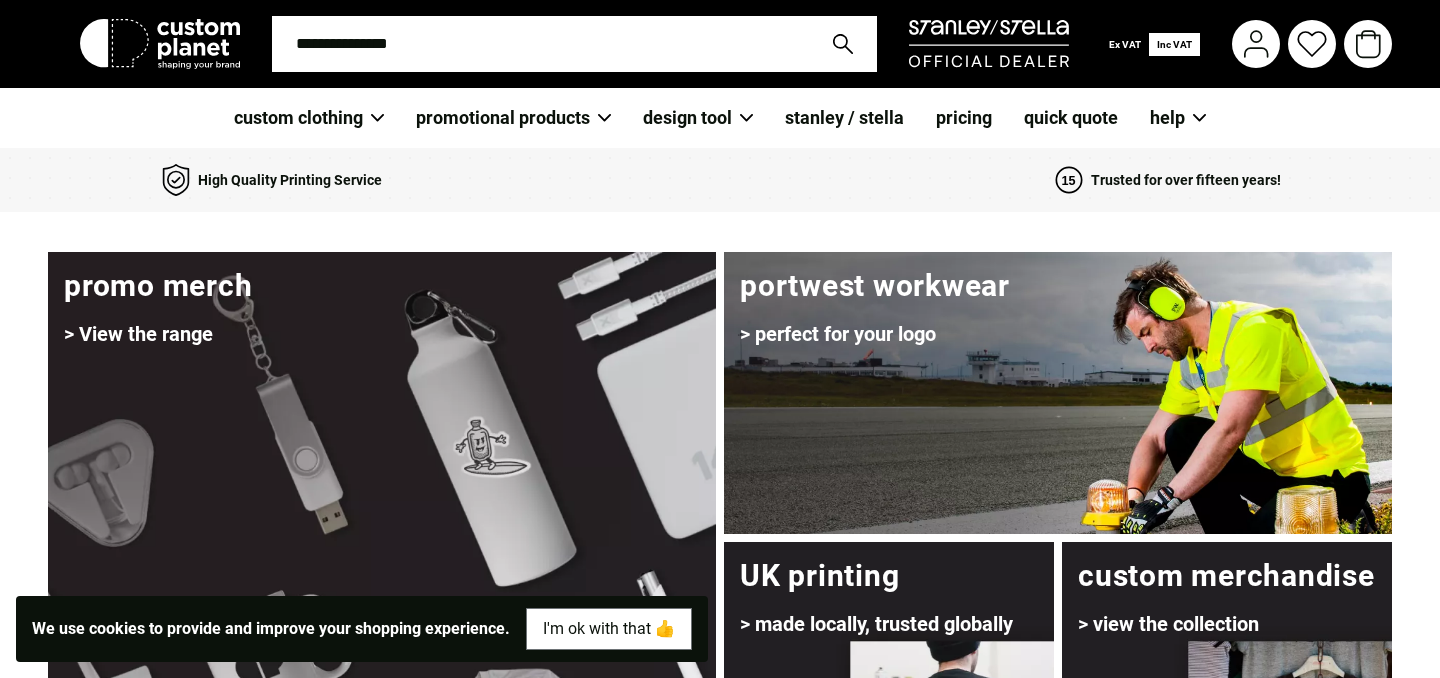 scroll, scrollTop: 0, scrollLeft: 0, axis: both 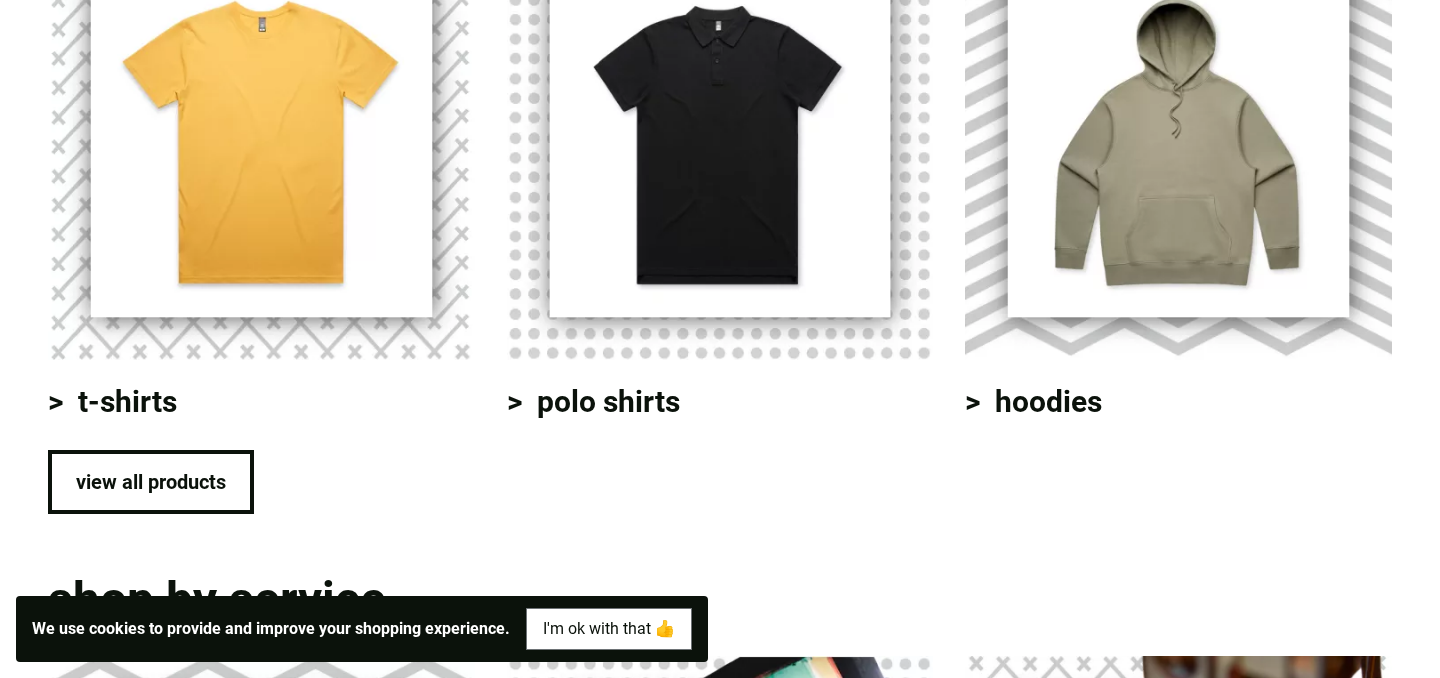 click at bounding box center [261, 146] 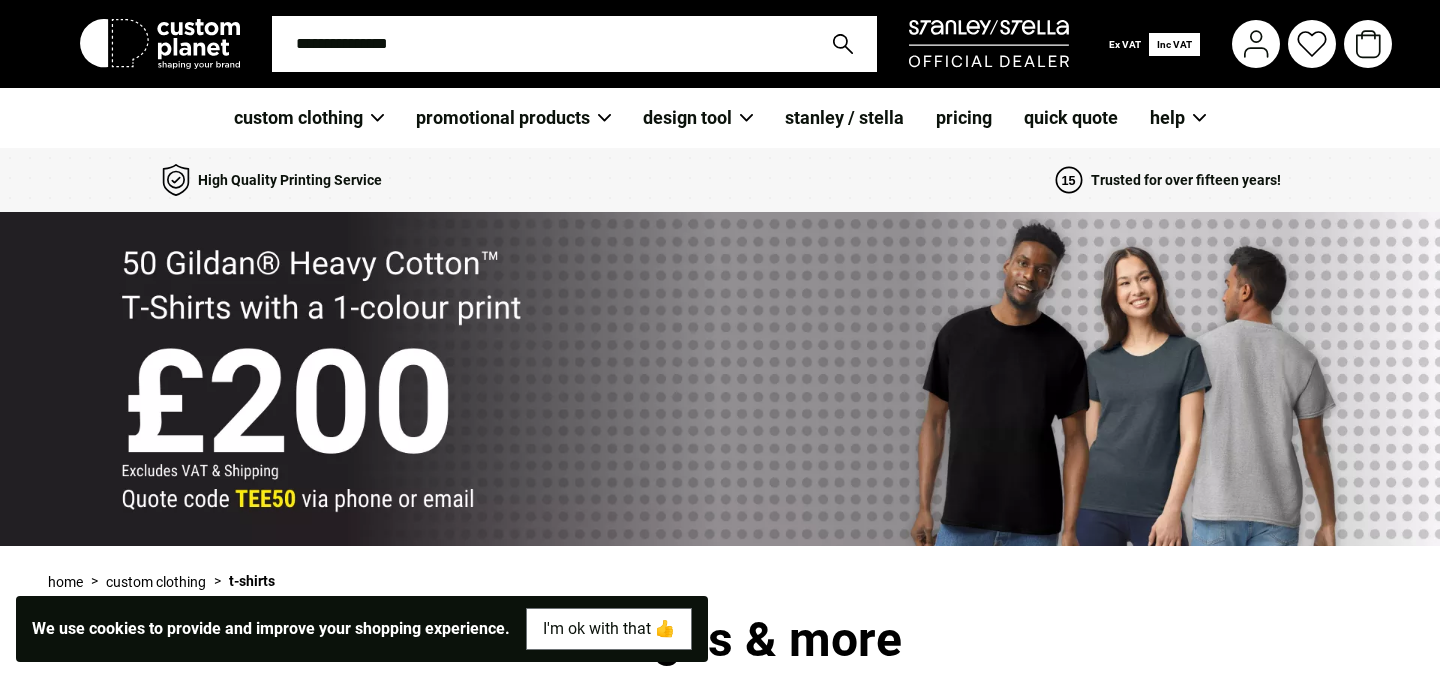 scroll, scrollTop: 0, scrollLeft: 0, axis: both 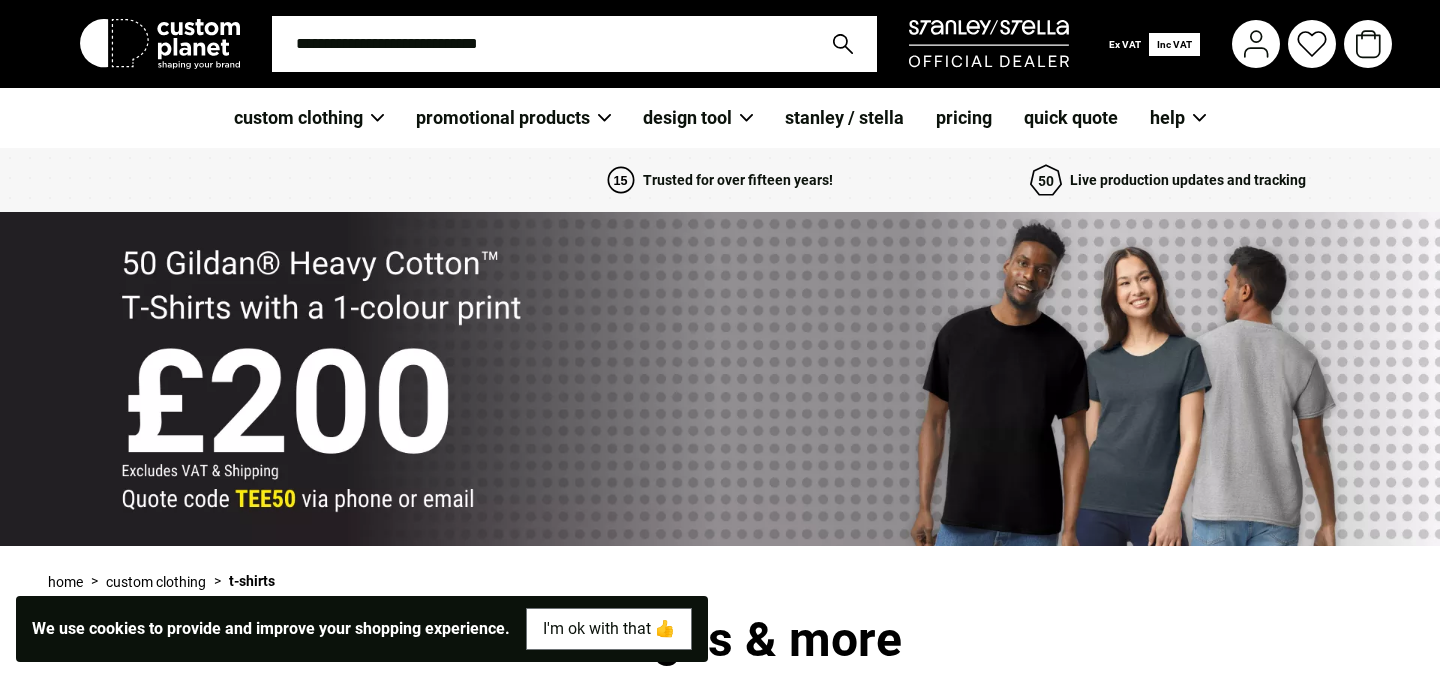 click at bounding box center [540, 44] 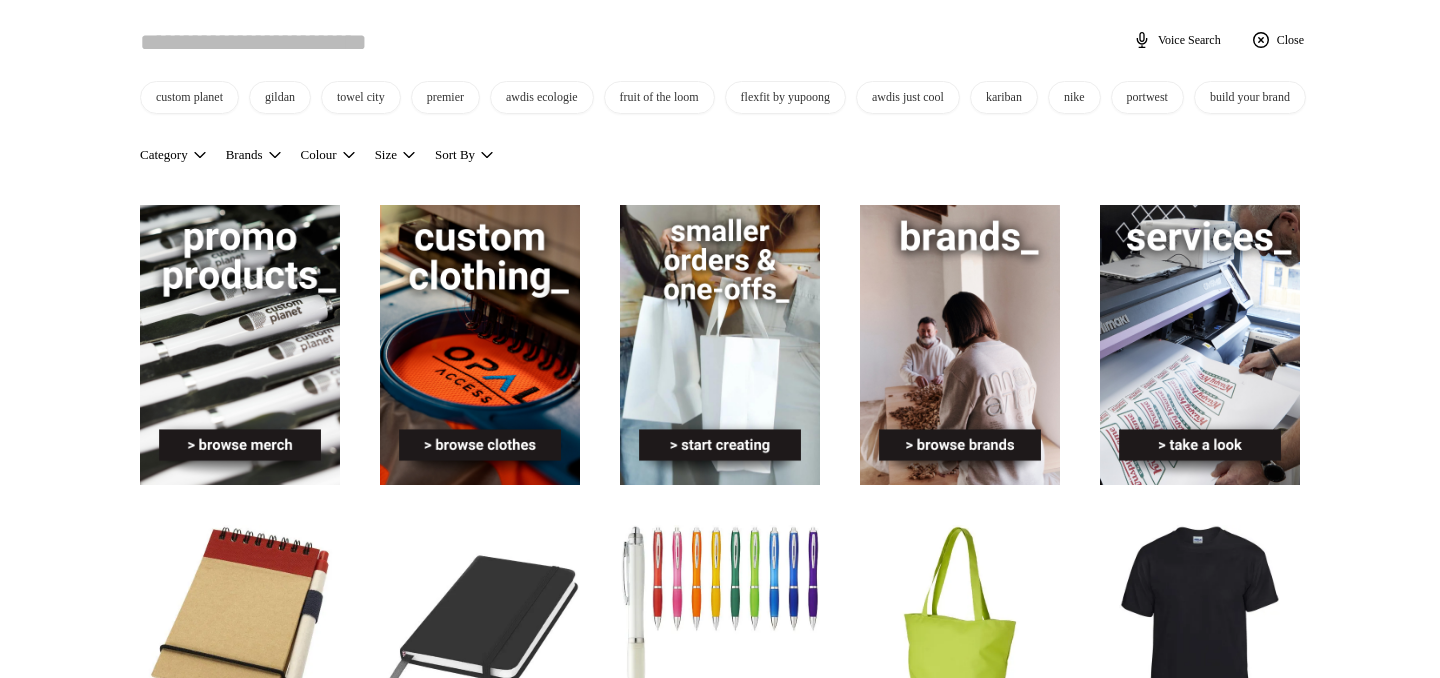 scroll, scrollTop: 0, scrollLeft: 0, axis: both 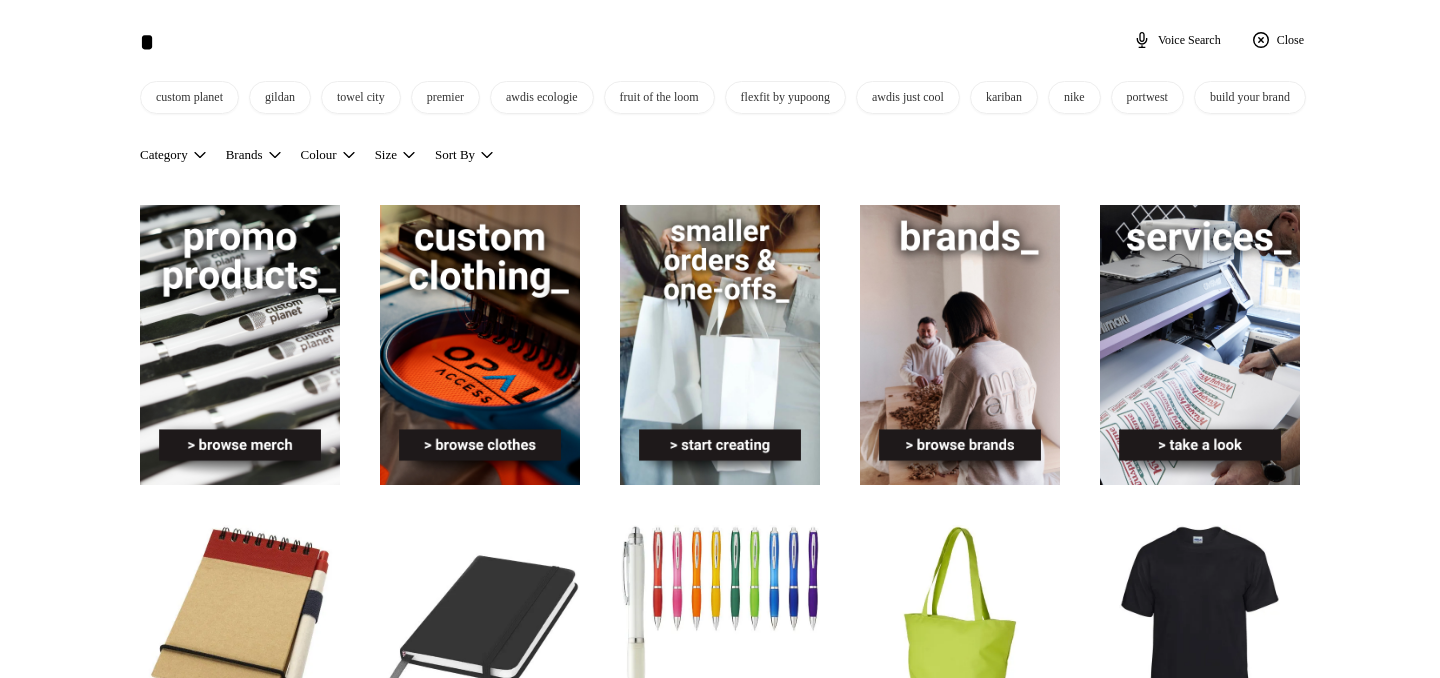 type on "**" 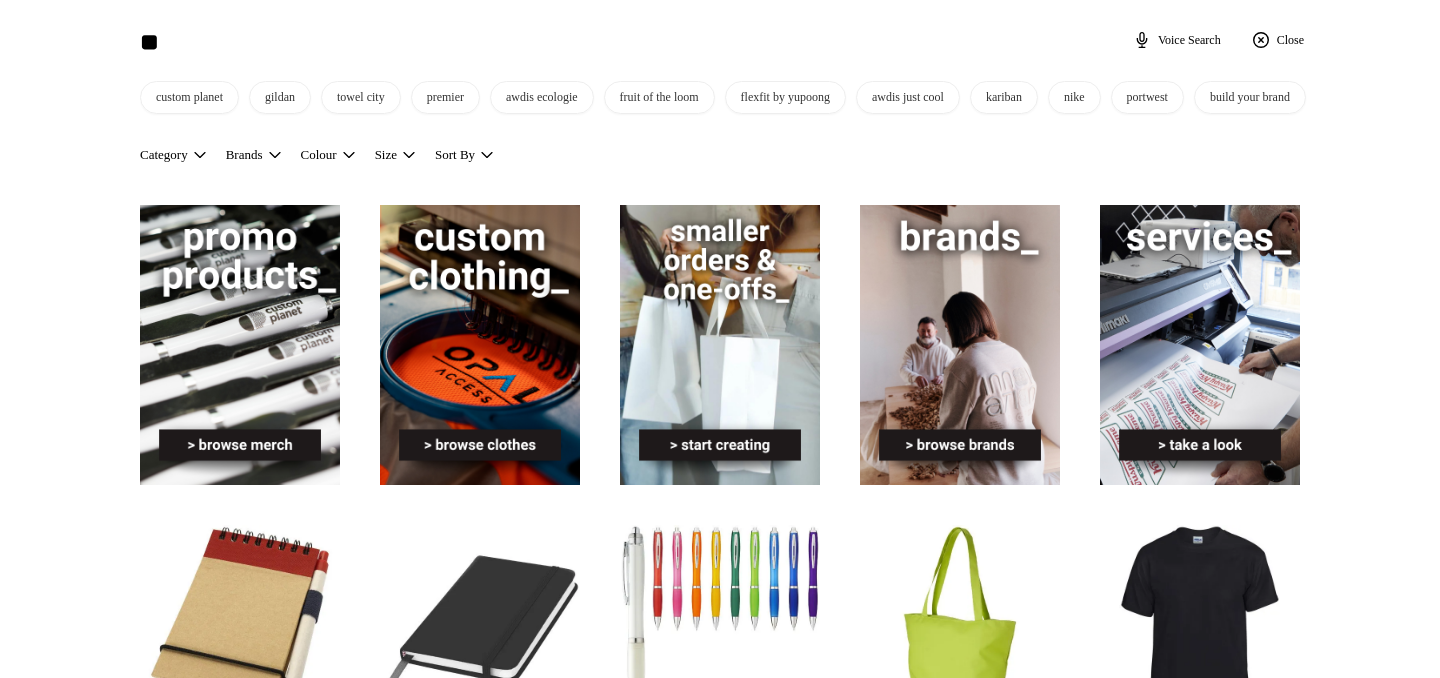 type on "**" 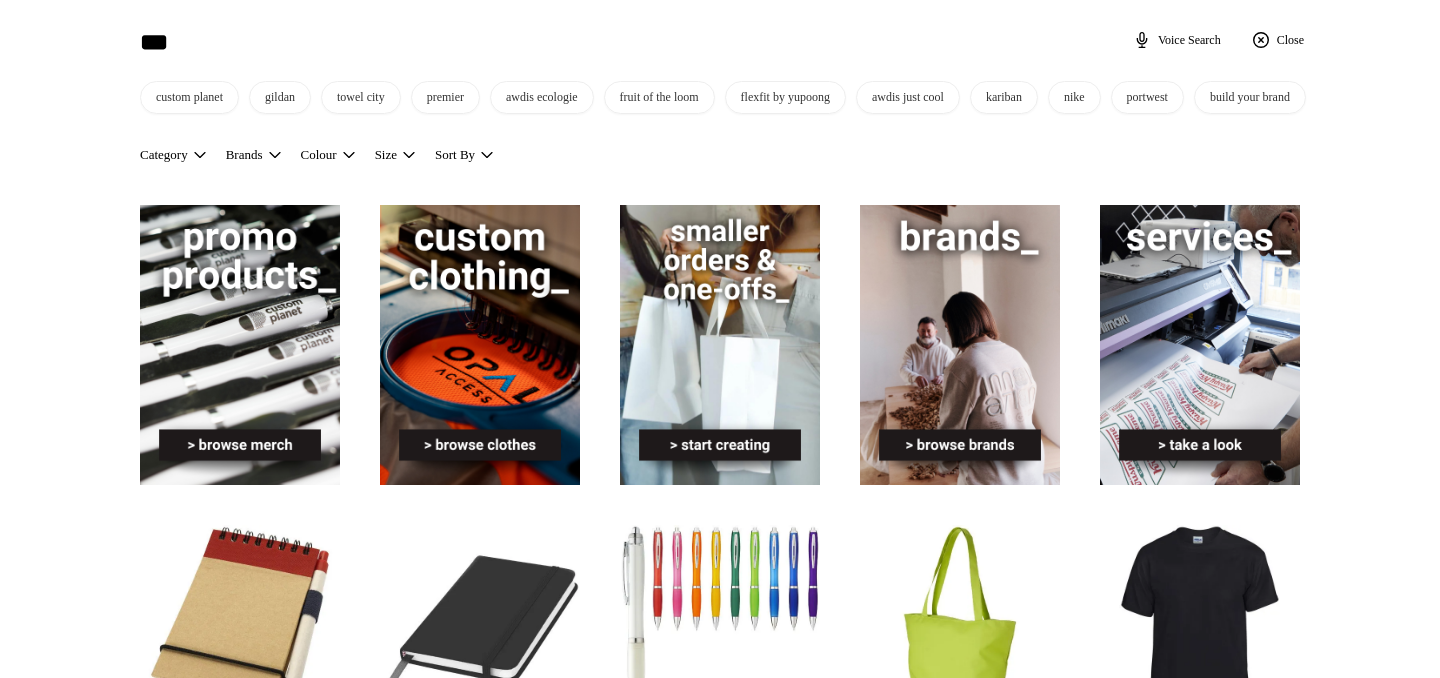 type on "***" 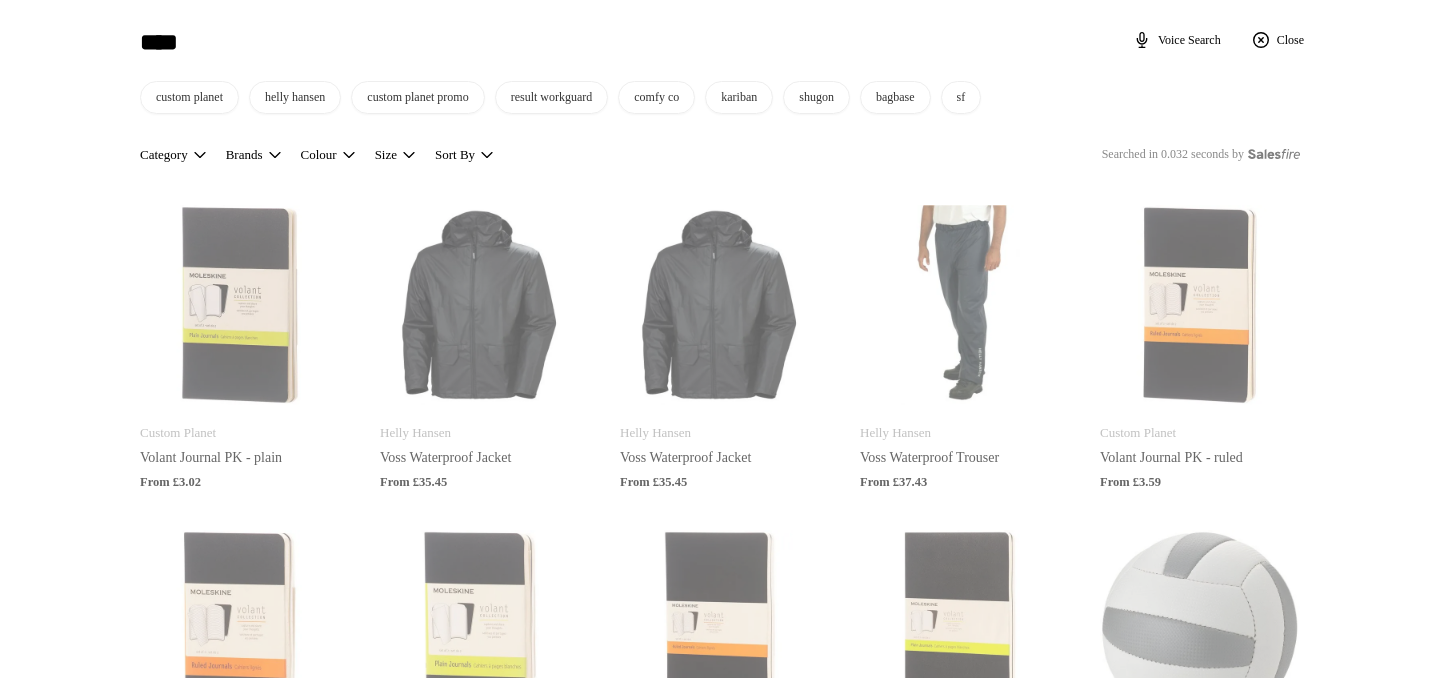 type on "*****" 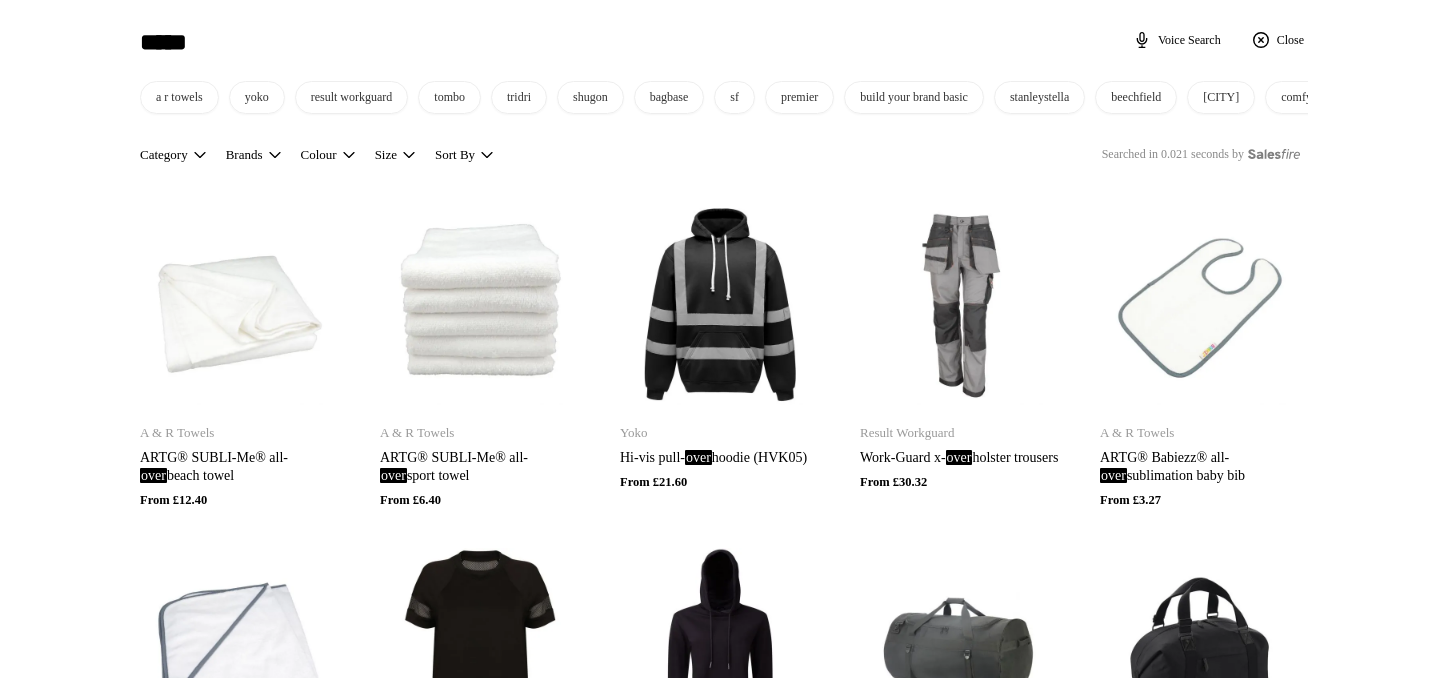 type on "*****" 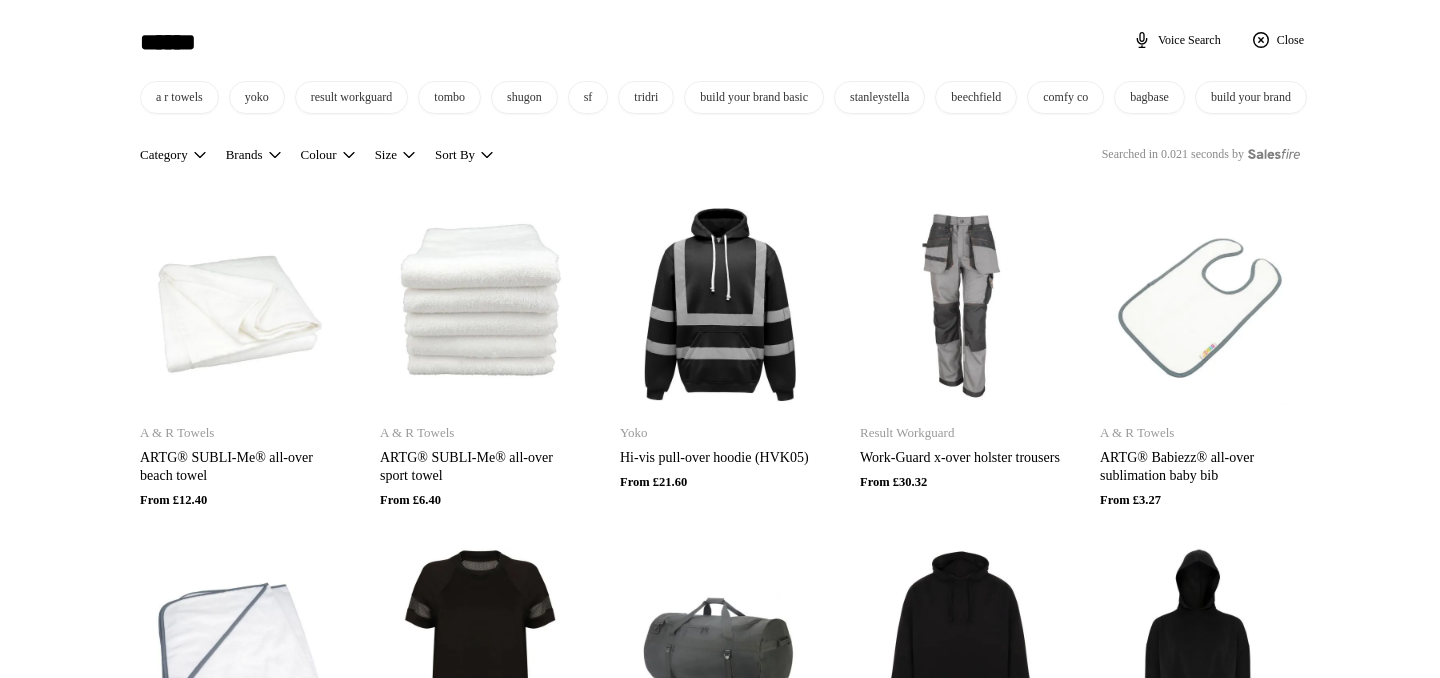 type on "******" 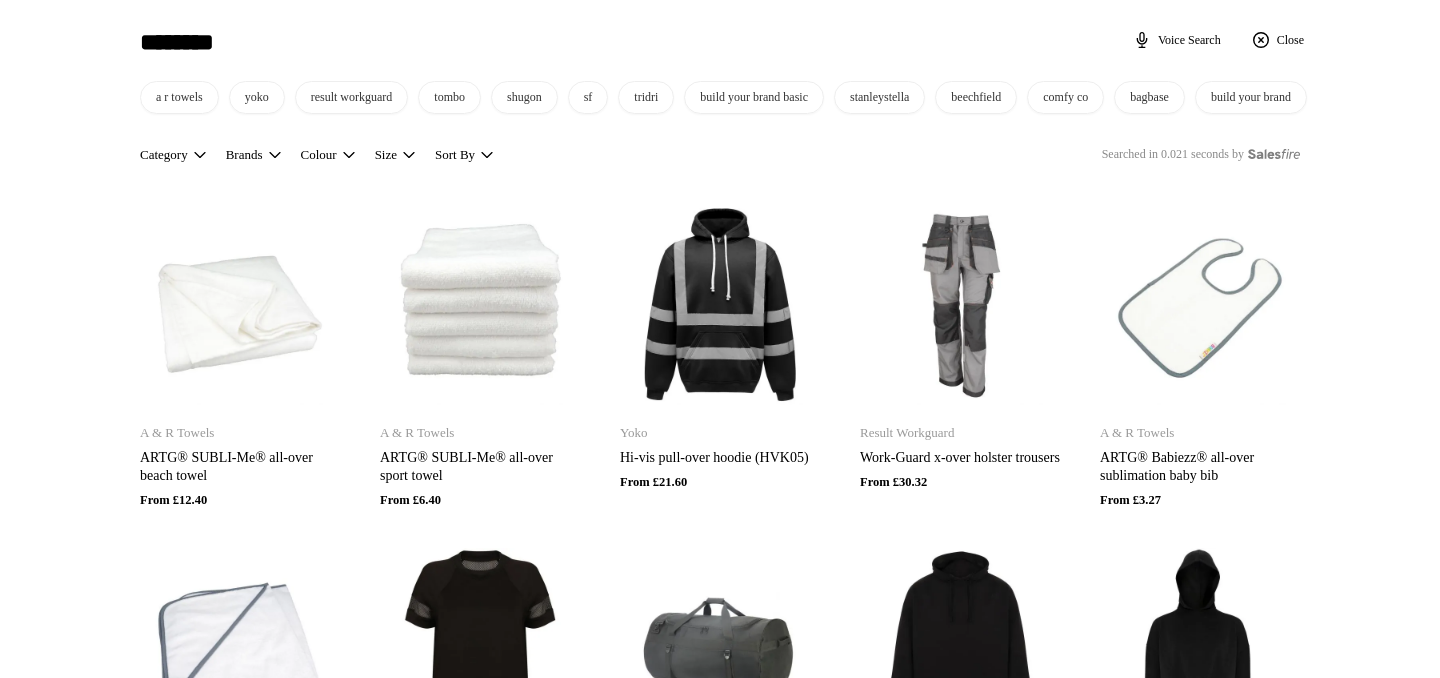 type on "********" 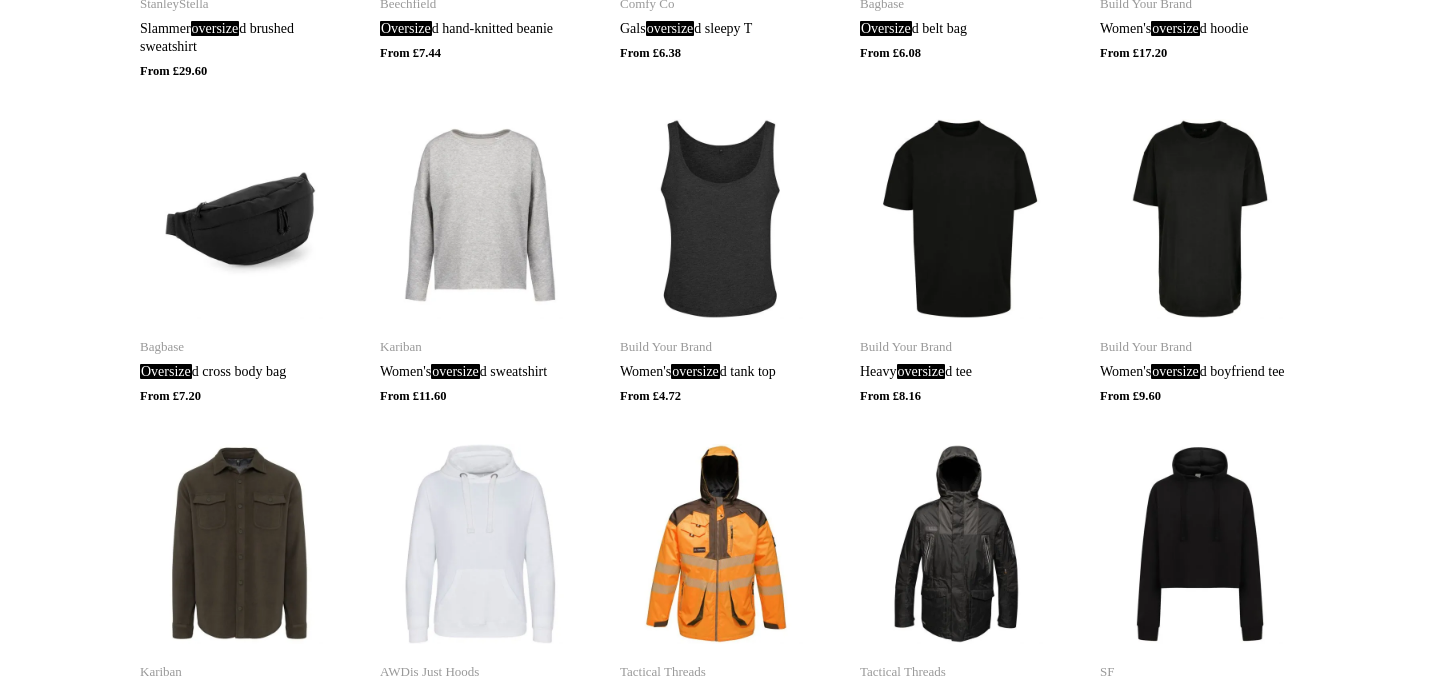 scroll, scrollTop: 1441, scrollLeft: 0, axis: vertical 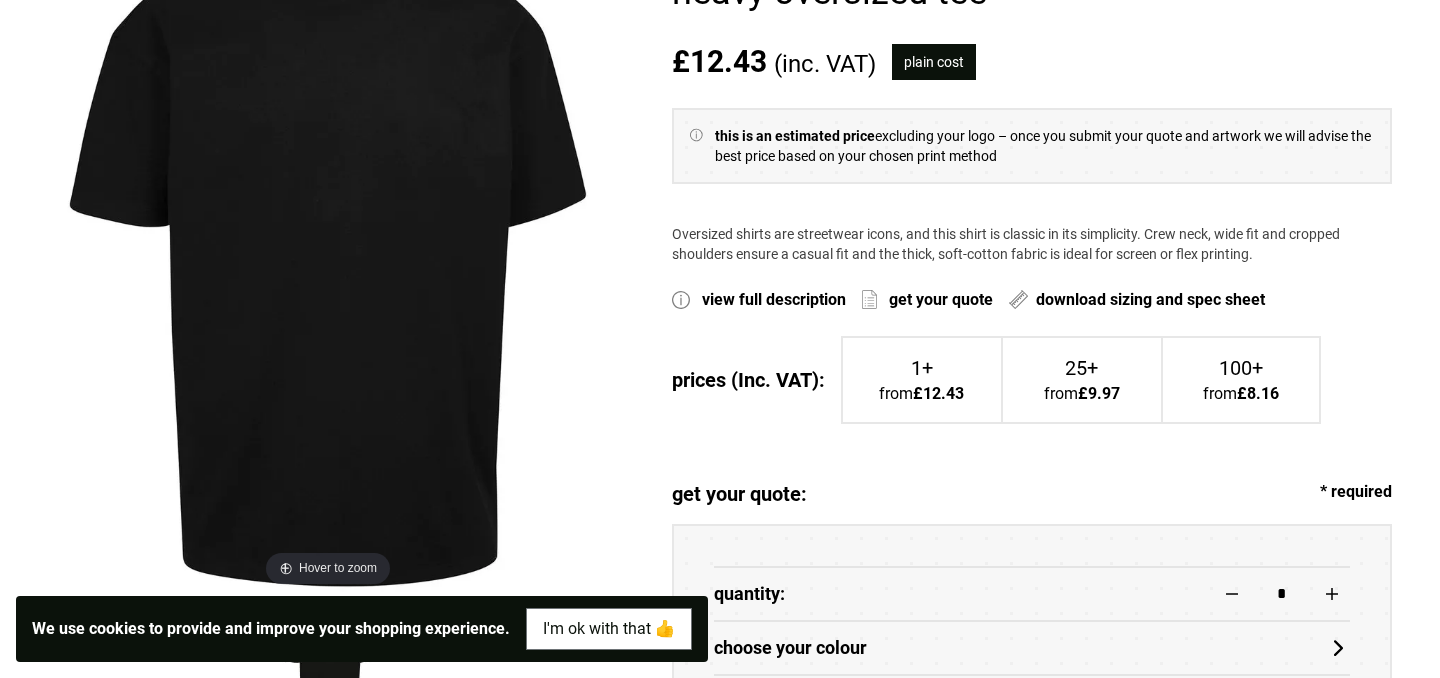 click at bounding box center [328, 256] 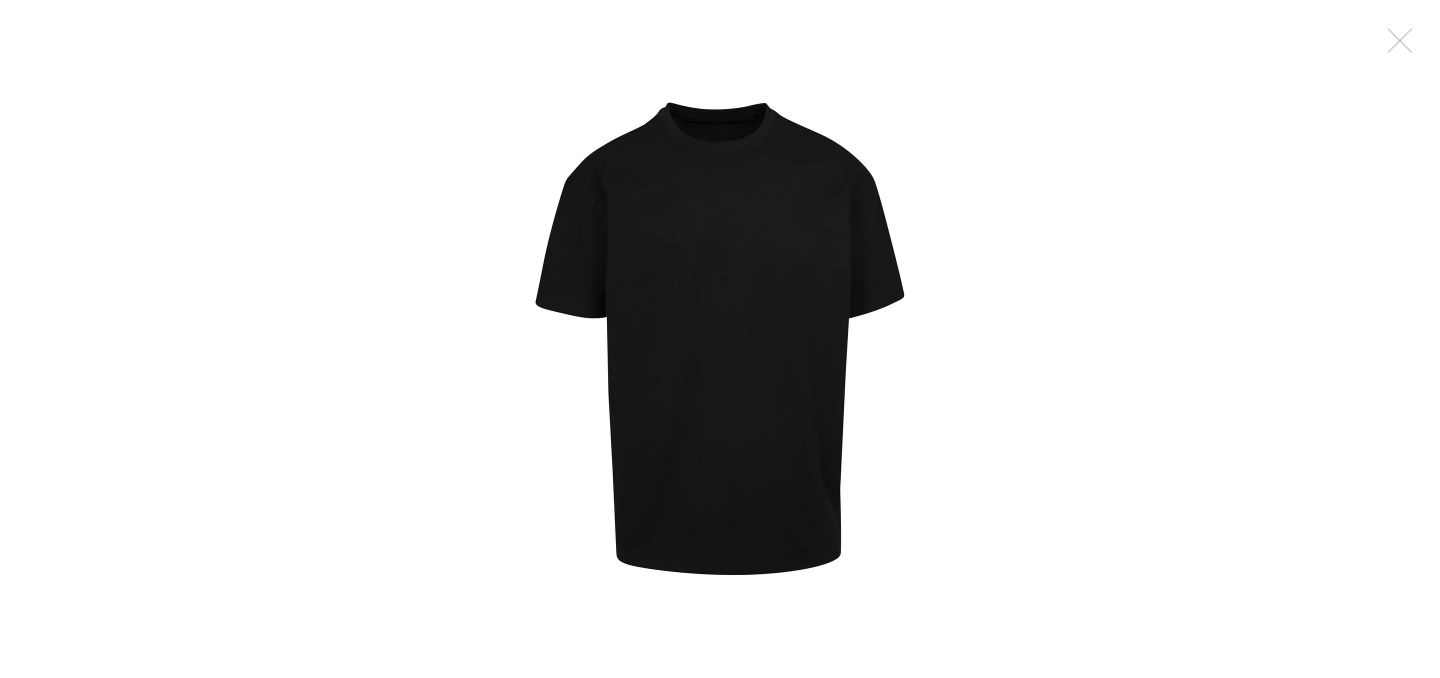 click at bounding box center [720, 339] 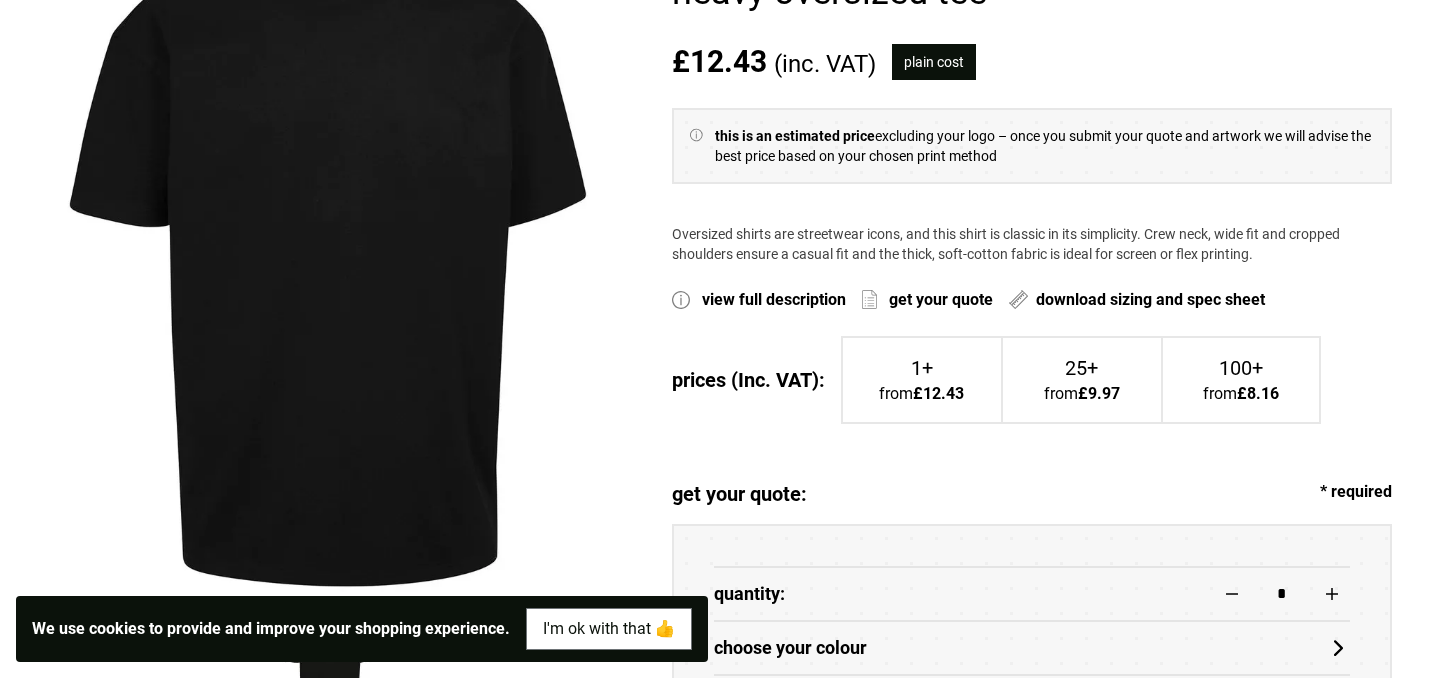 scroll, scrollTop: 185, scrollLeft: 0, axis: vertical 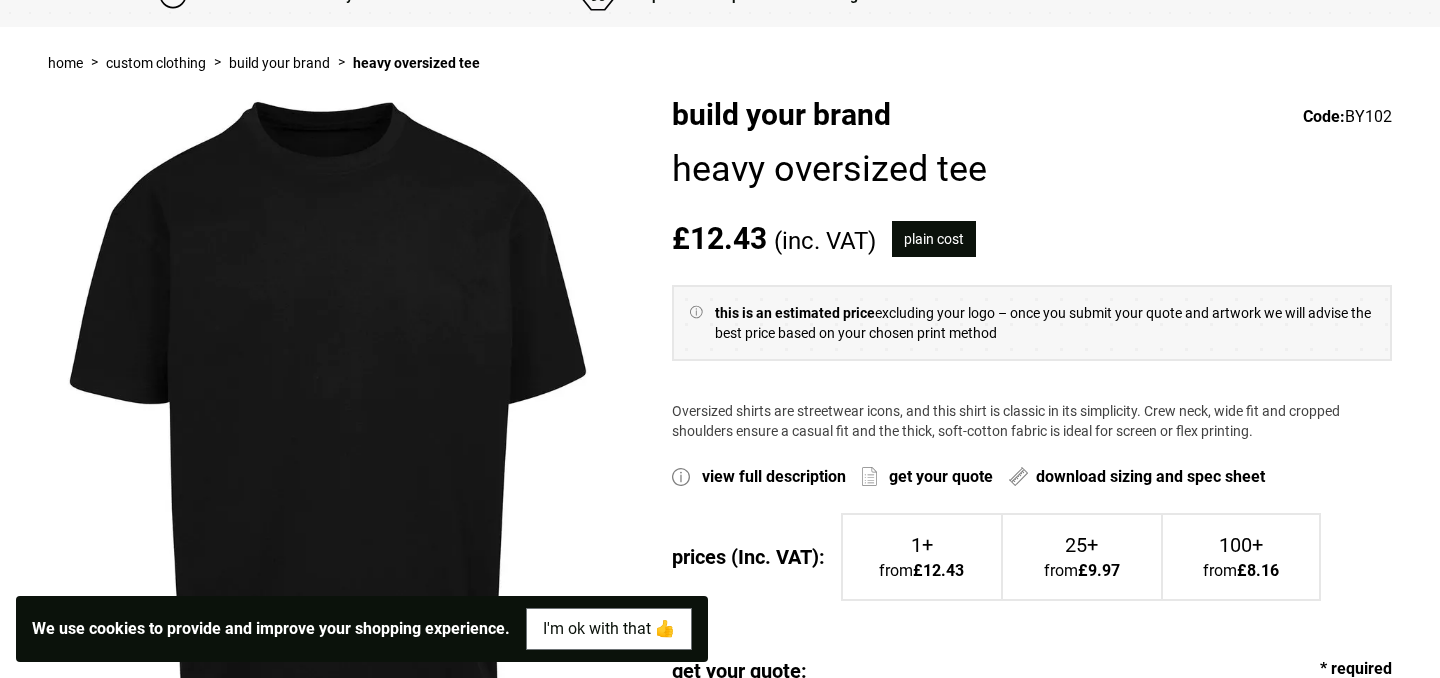 click on "this is an estimated price  excluding your logo – once you submit your quote and artwork we will advise the best price based on your chosen print method" at bounding box center [1032, 323] 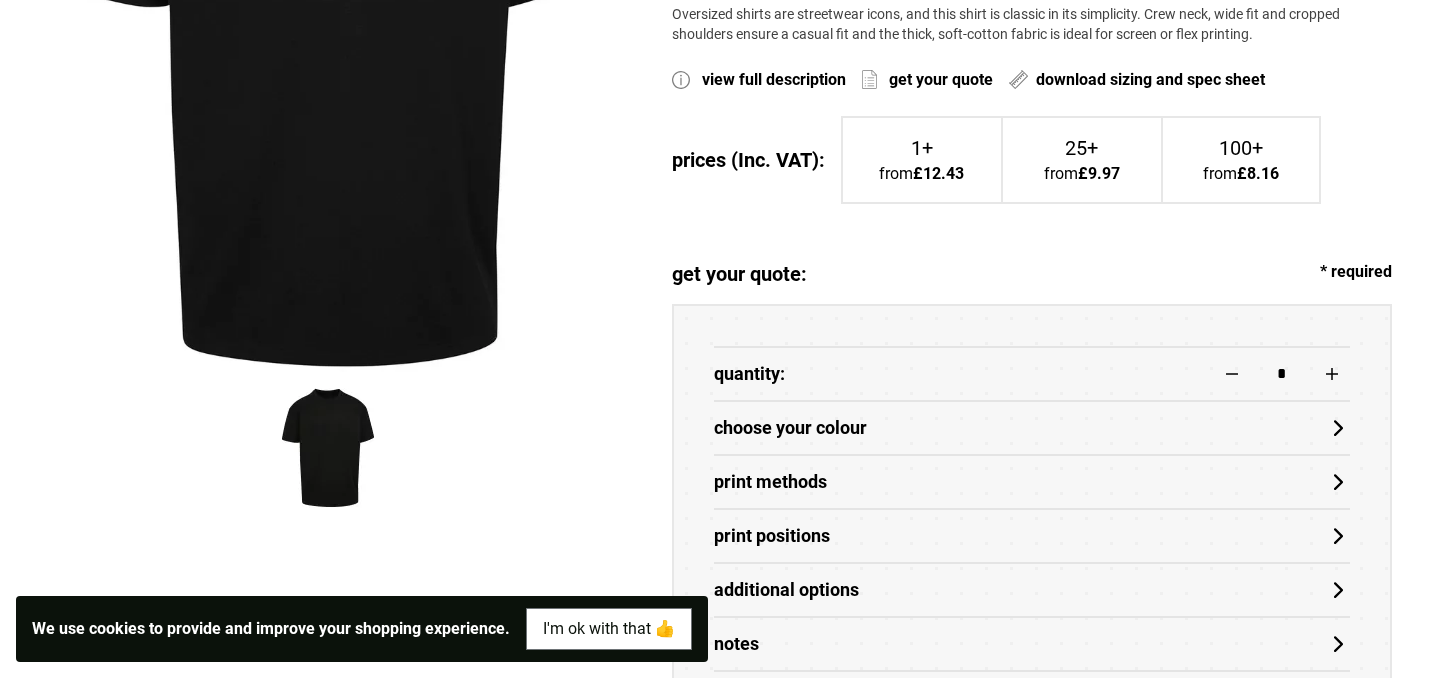 scroll, scrollTop: 632, scrollLeft: 0, axis: vertical 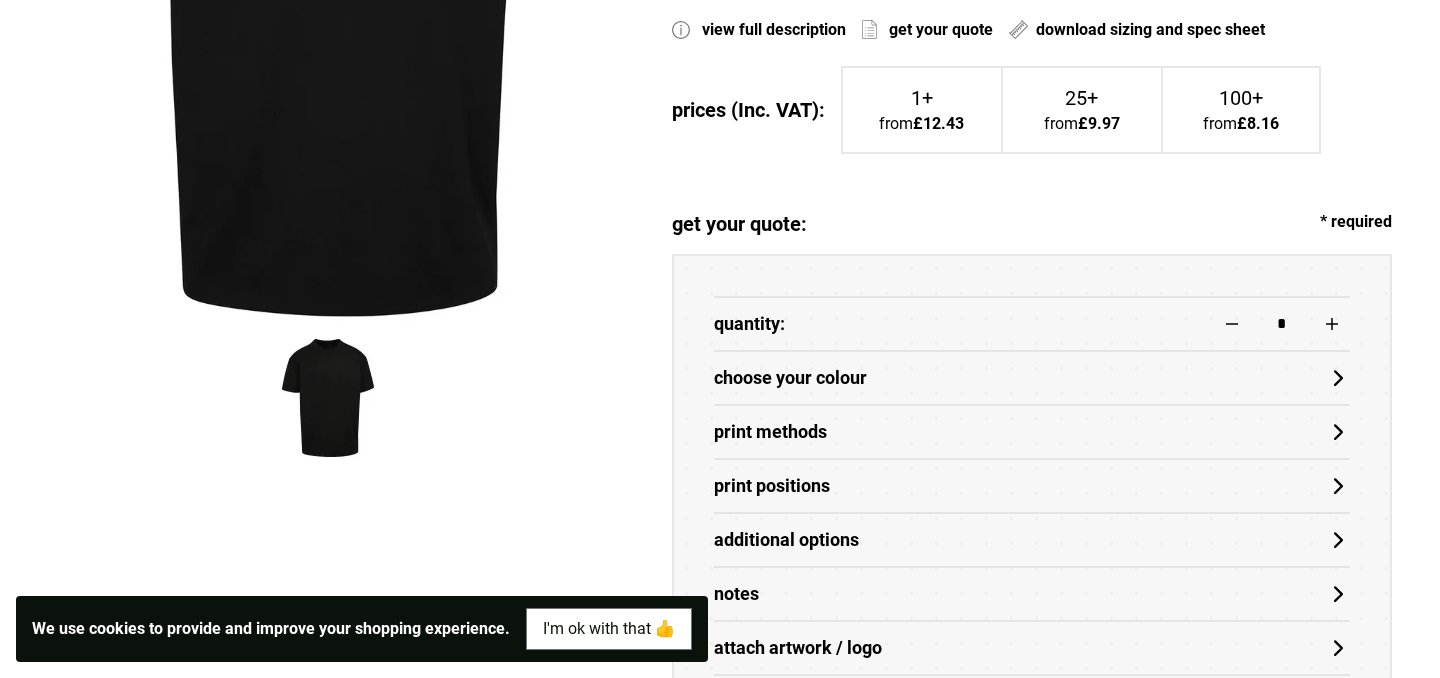 click on "*" at bounding box center [1282, 324] 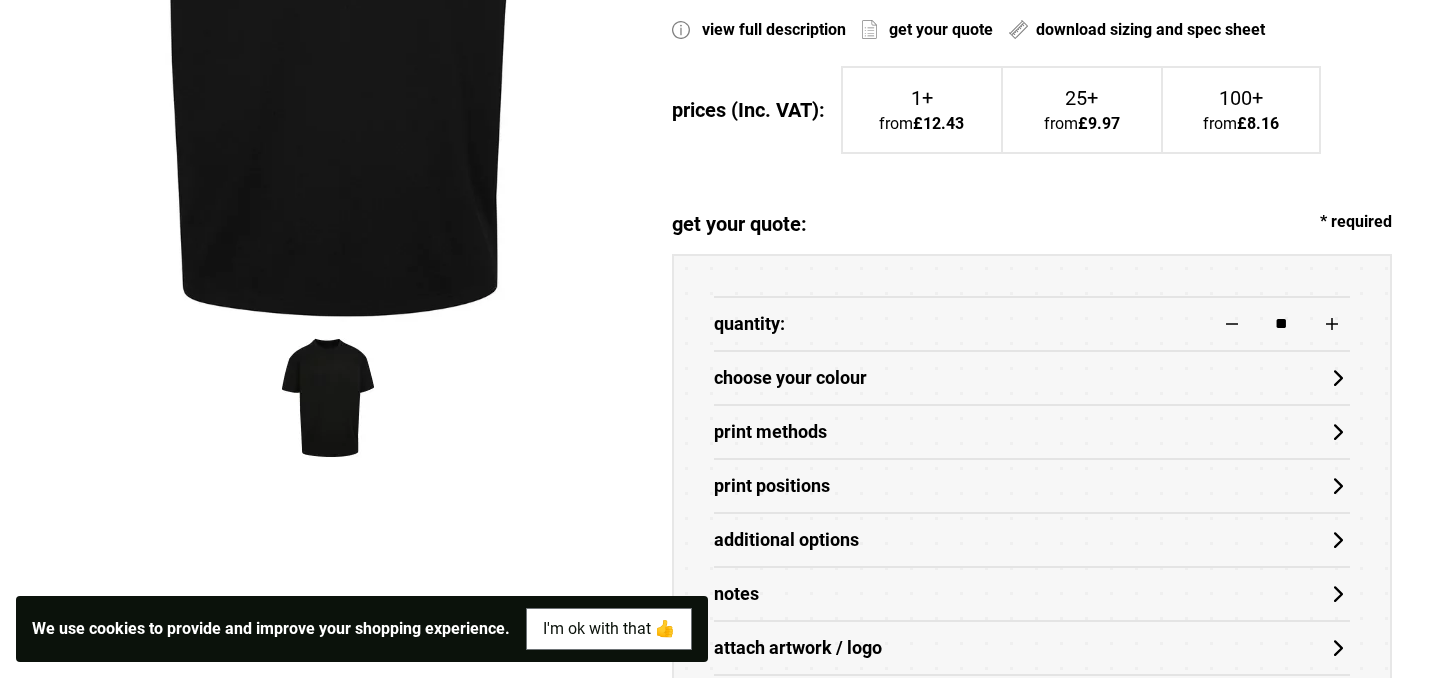 type on "**" 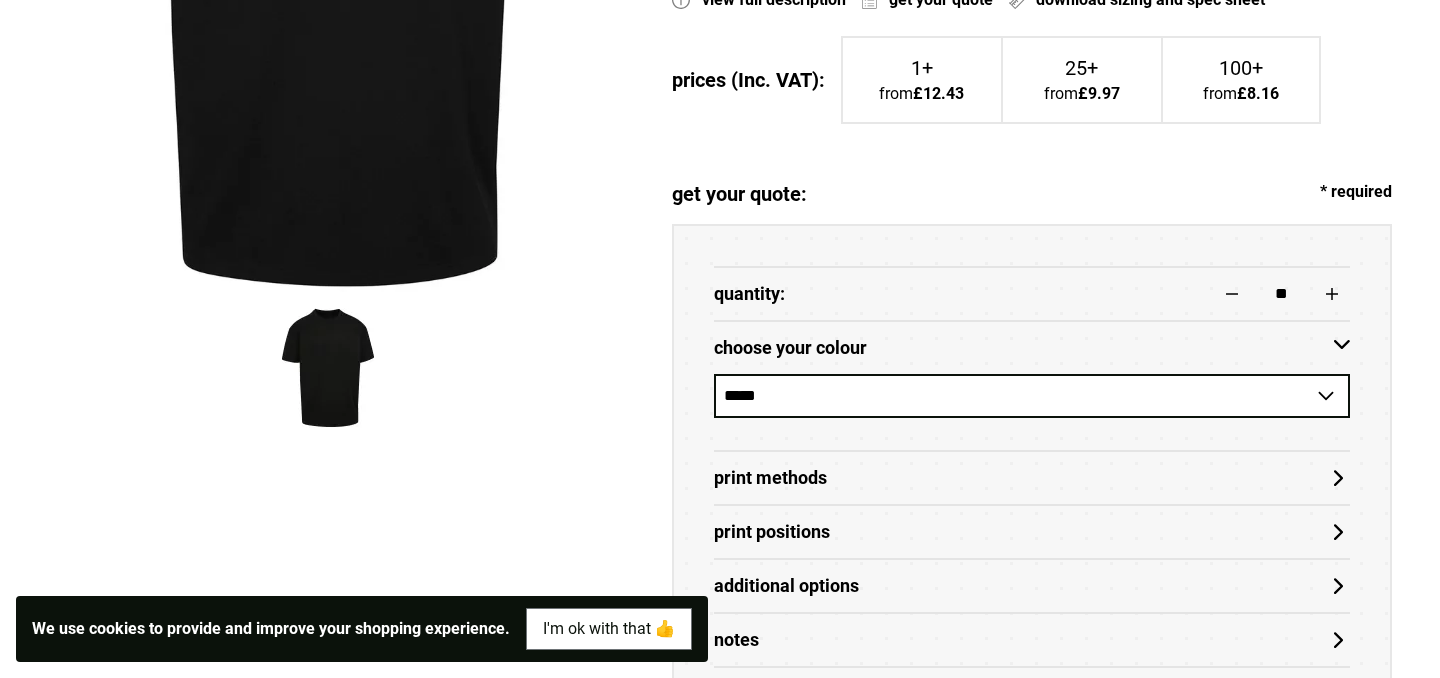 scroll, scrollTop: 664, scrollLeft: 0, axis: vertical 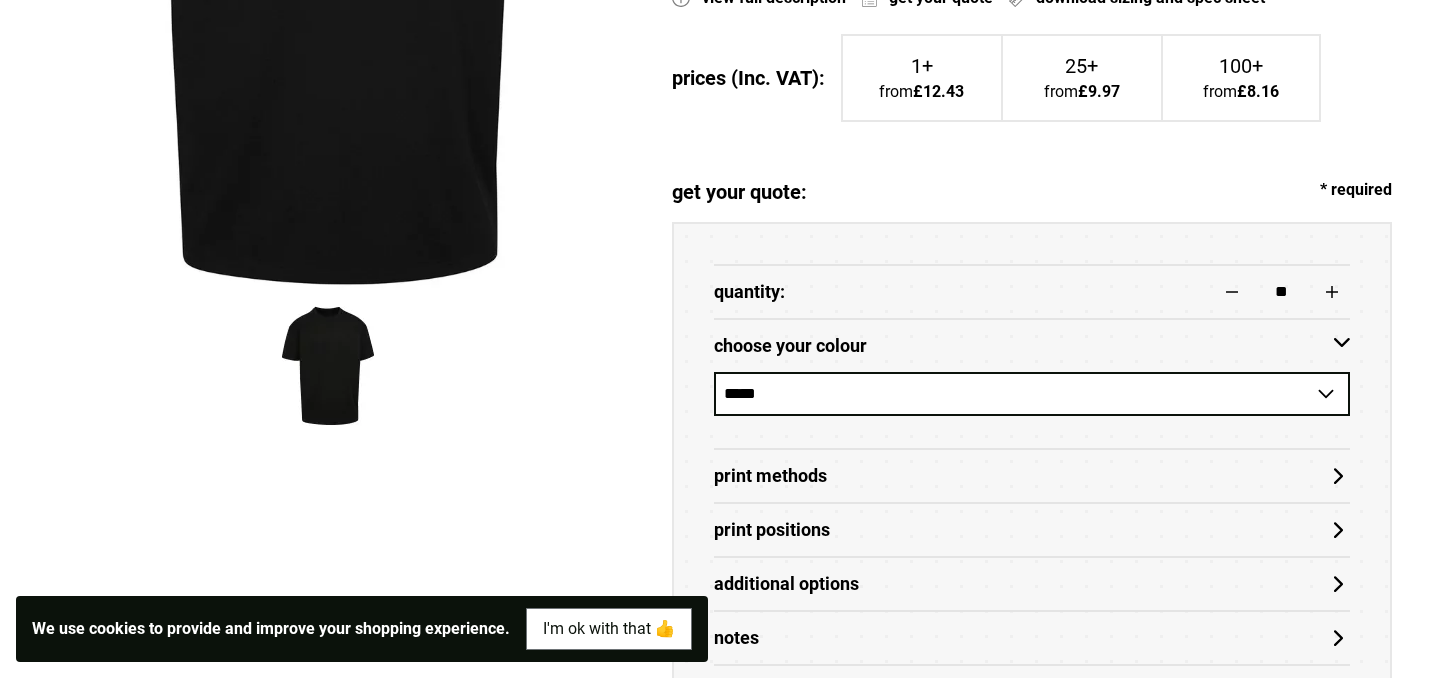 click on "Print Methods" at bounding box center (1032, 476) 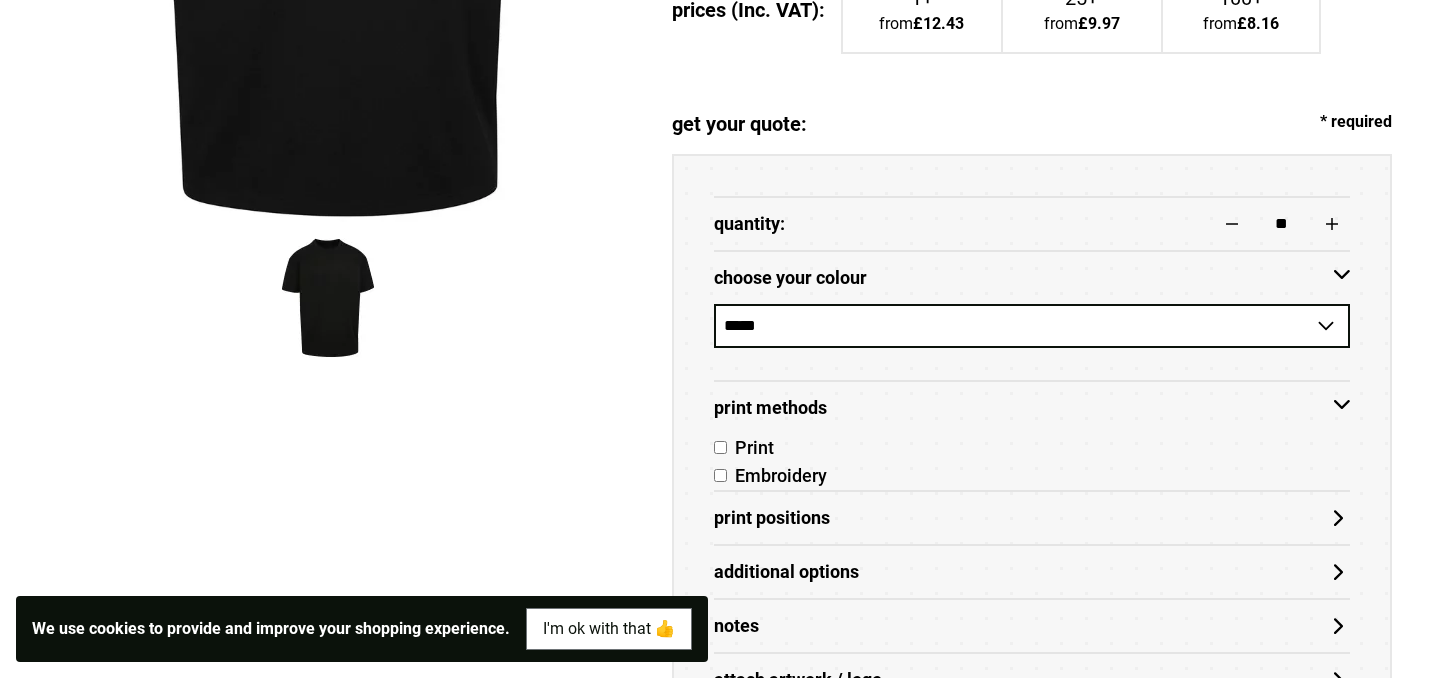 scroll, scrollTop: 790, scrollLeft: 0, axis: vertical 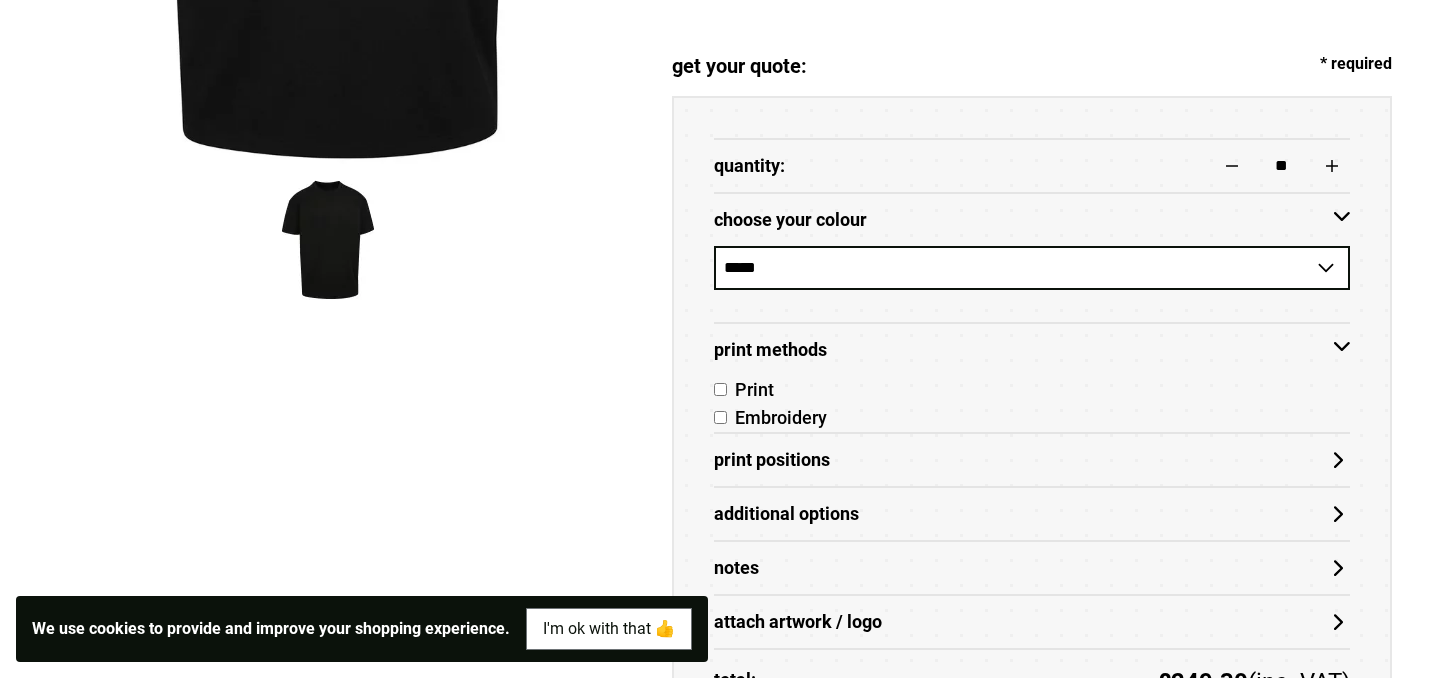 click on "Embroidery" at bounding box center [1032, 418] 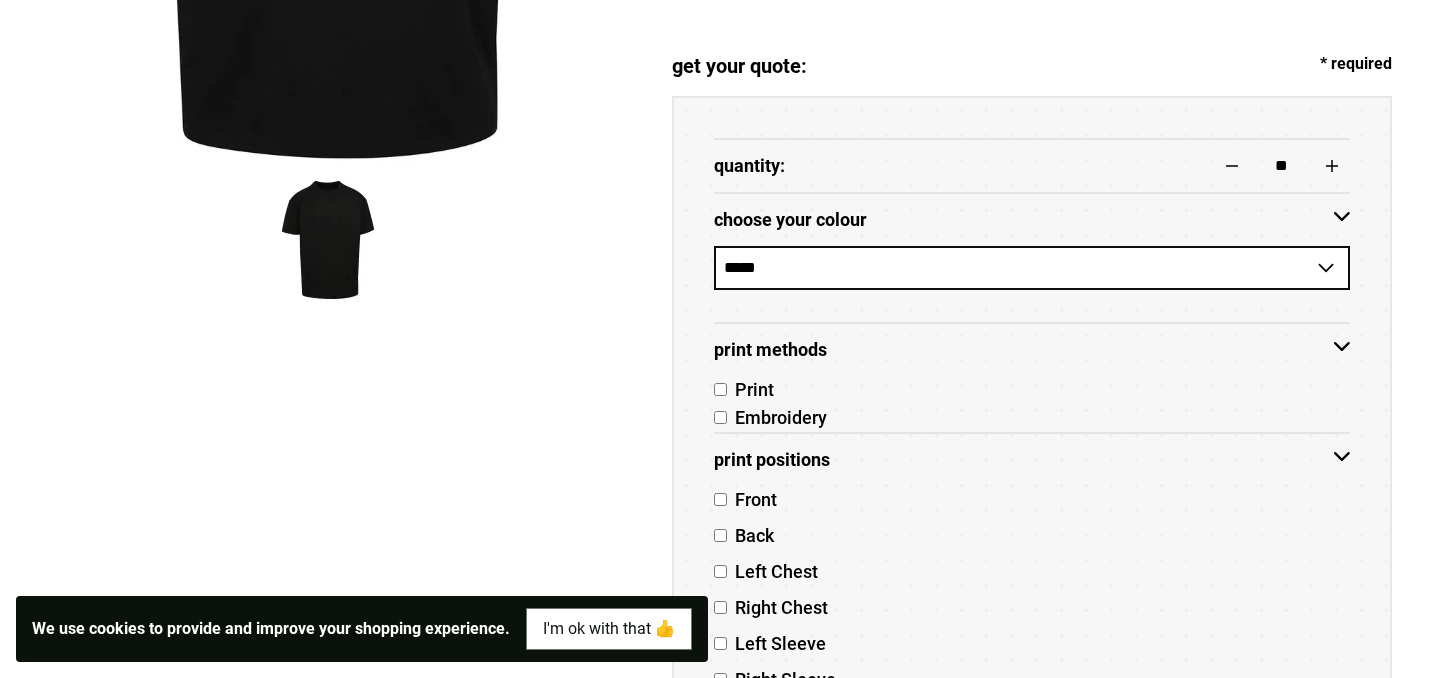 scroll, scrollTop: 949, scrollLeft: 0, axis: vertical 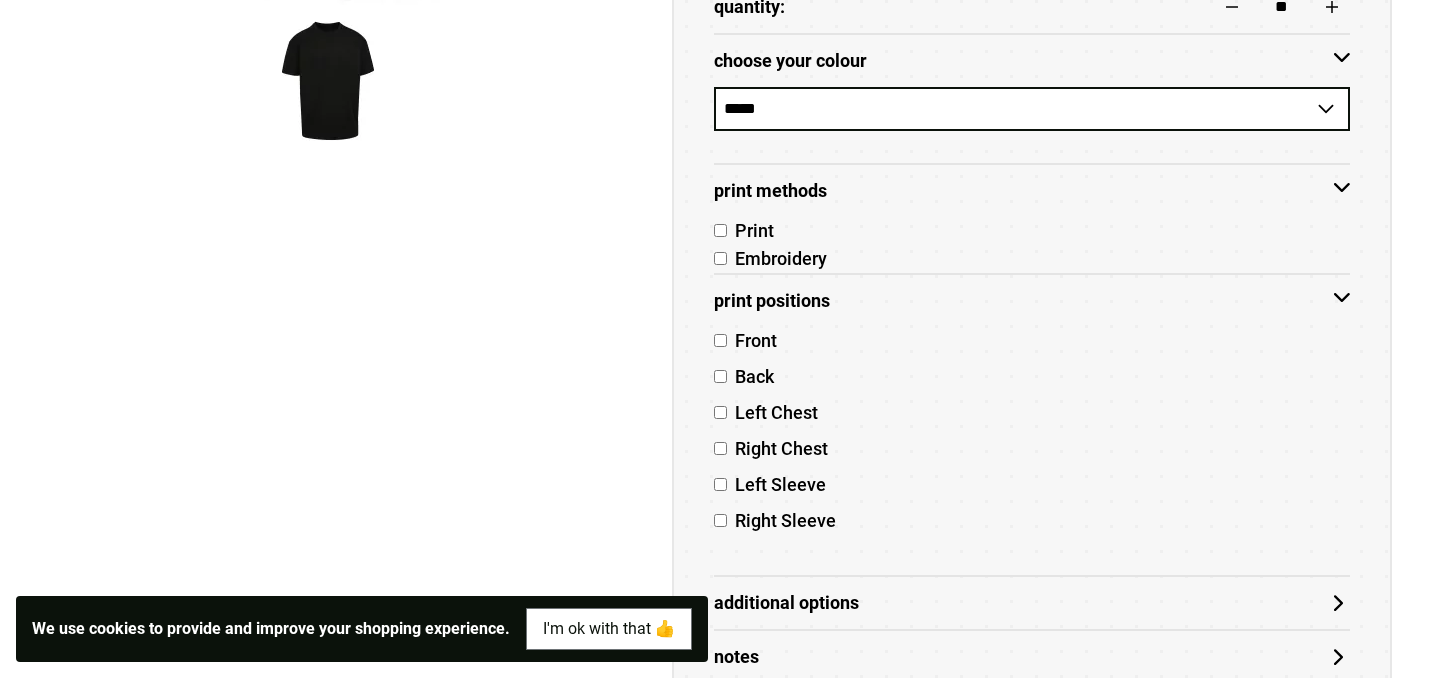 click on "Print Positions" at bounding box center [1032, 301] 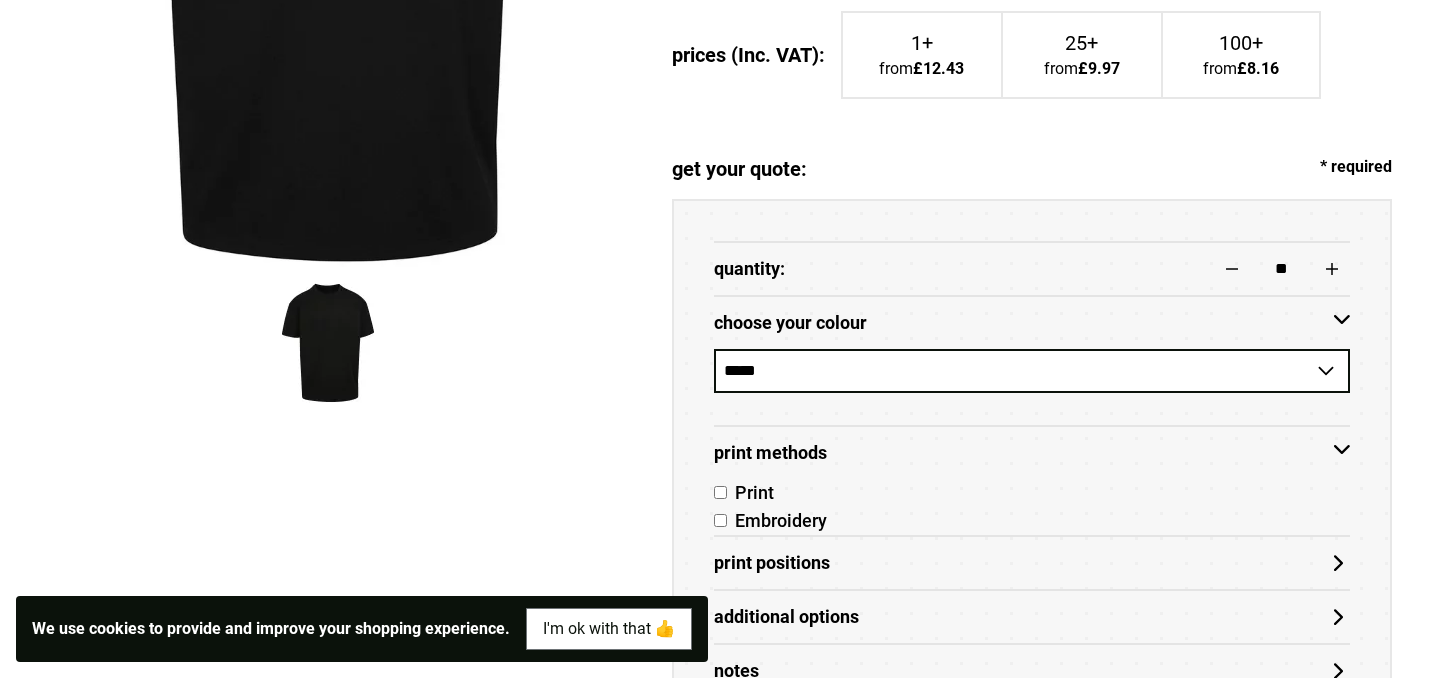 scroll, scrollTop: 679, scrollLeft: 0, axis: vertical 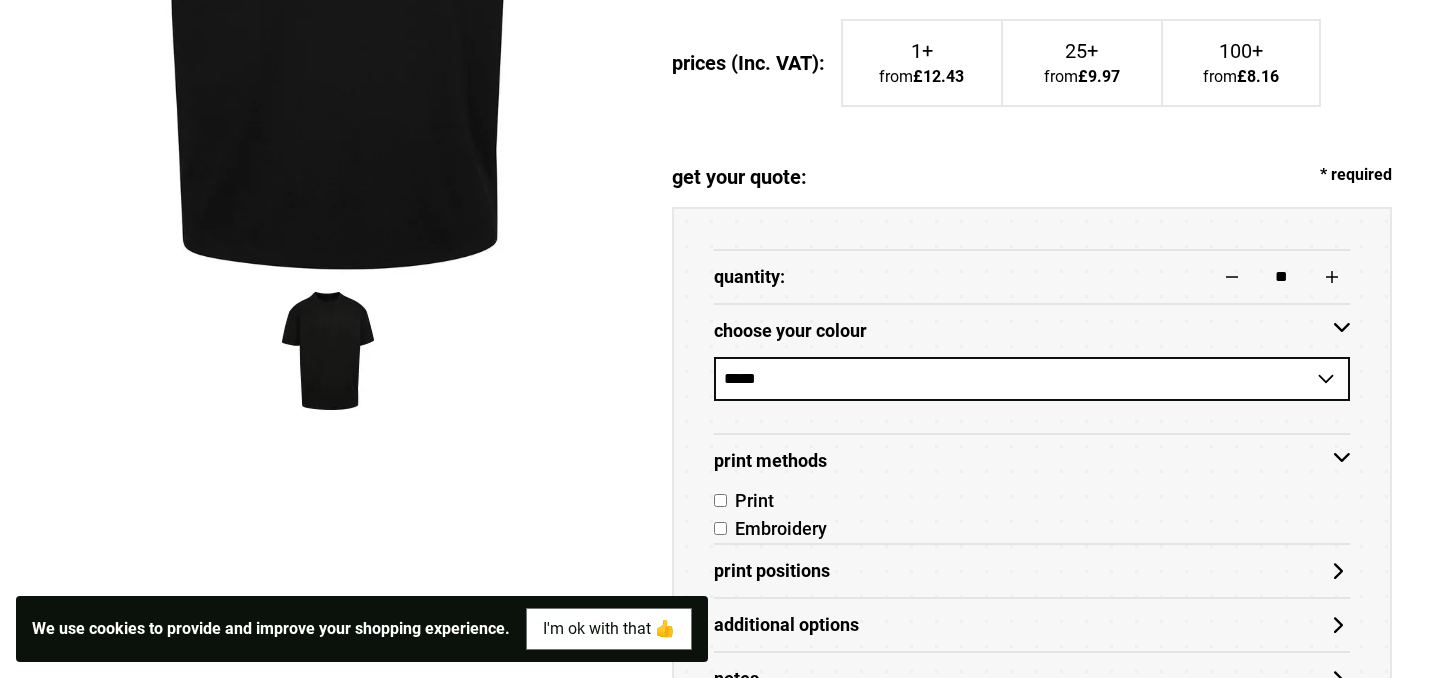 click on "get your quote:   * required" at bounding box center [1032, 165] 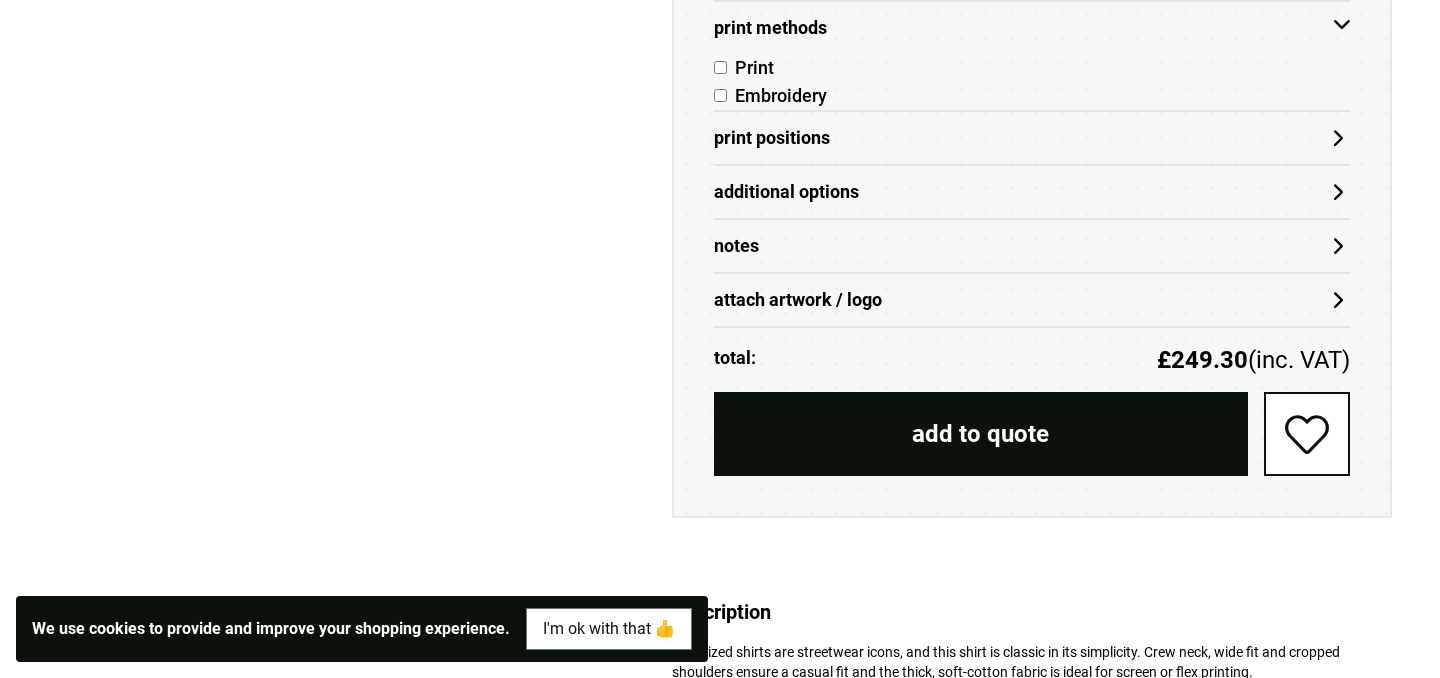 scroll, scrollTop: 1128, scrollLeft: 0, axis: vertical 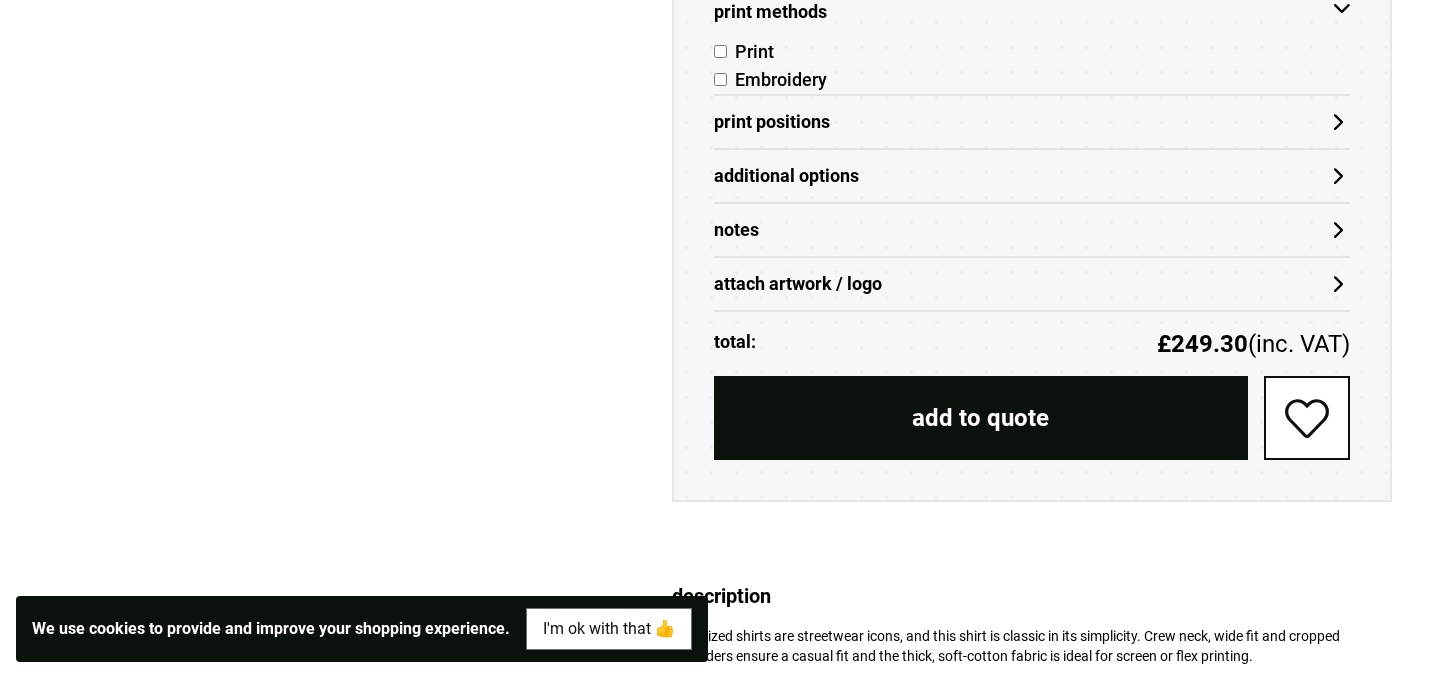click on "attach artwork / logo" at bounding box center (1032, 284) 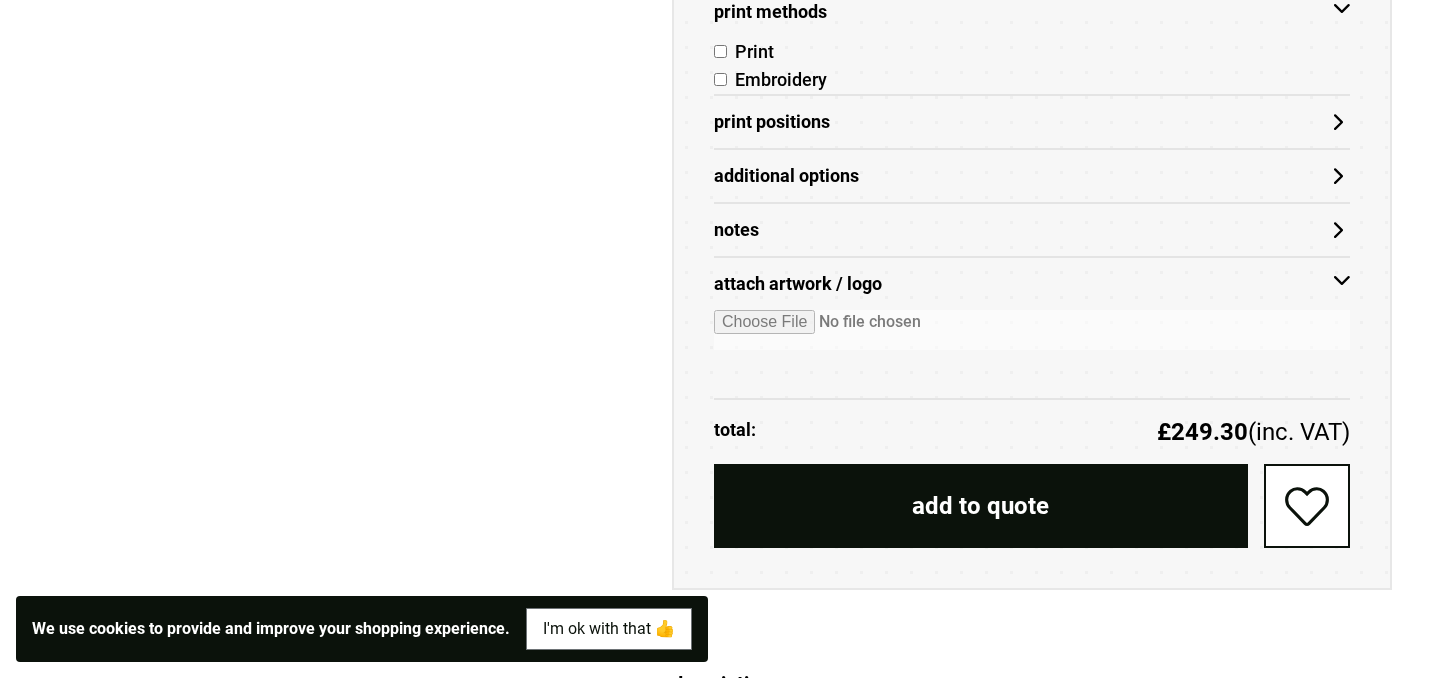click at bounding box center (1032, 330) 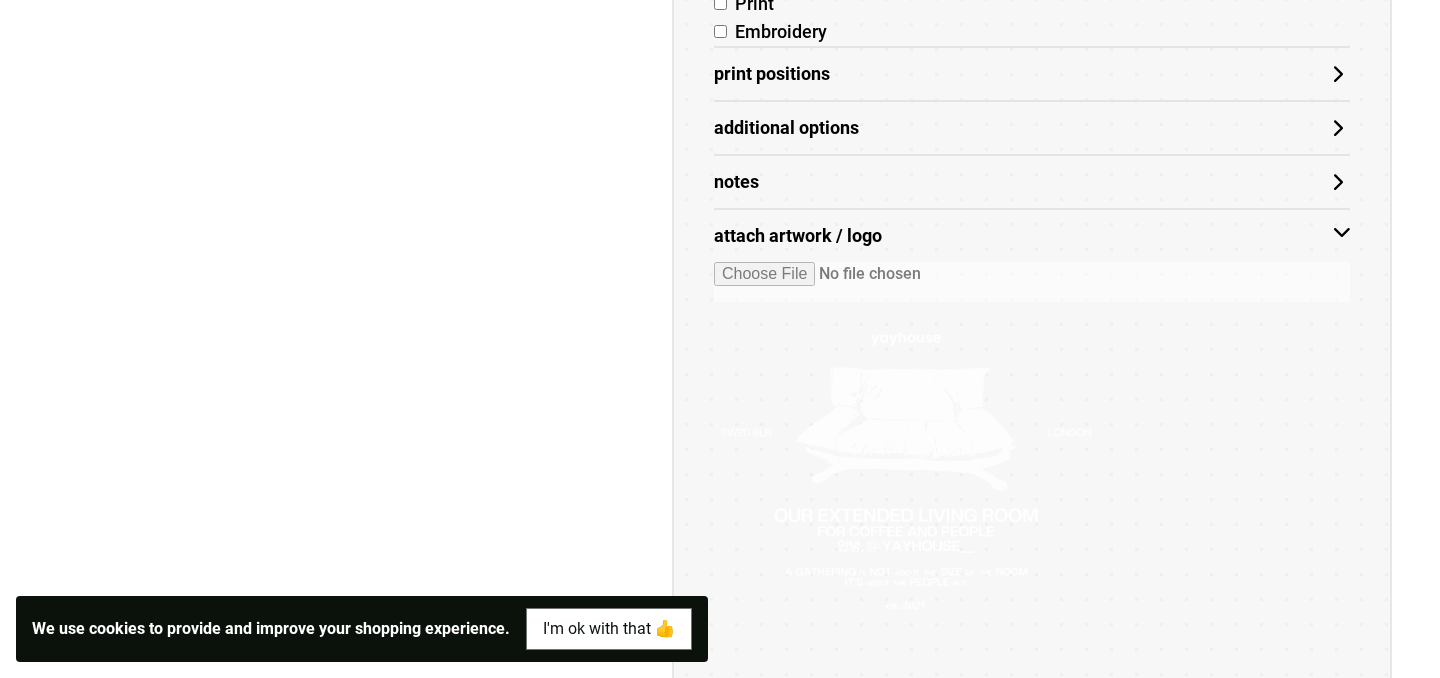 scroll, scrollTop: 1133, scrollLeft: 0, axis: vertical 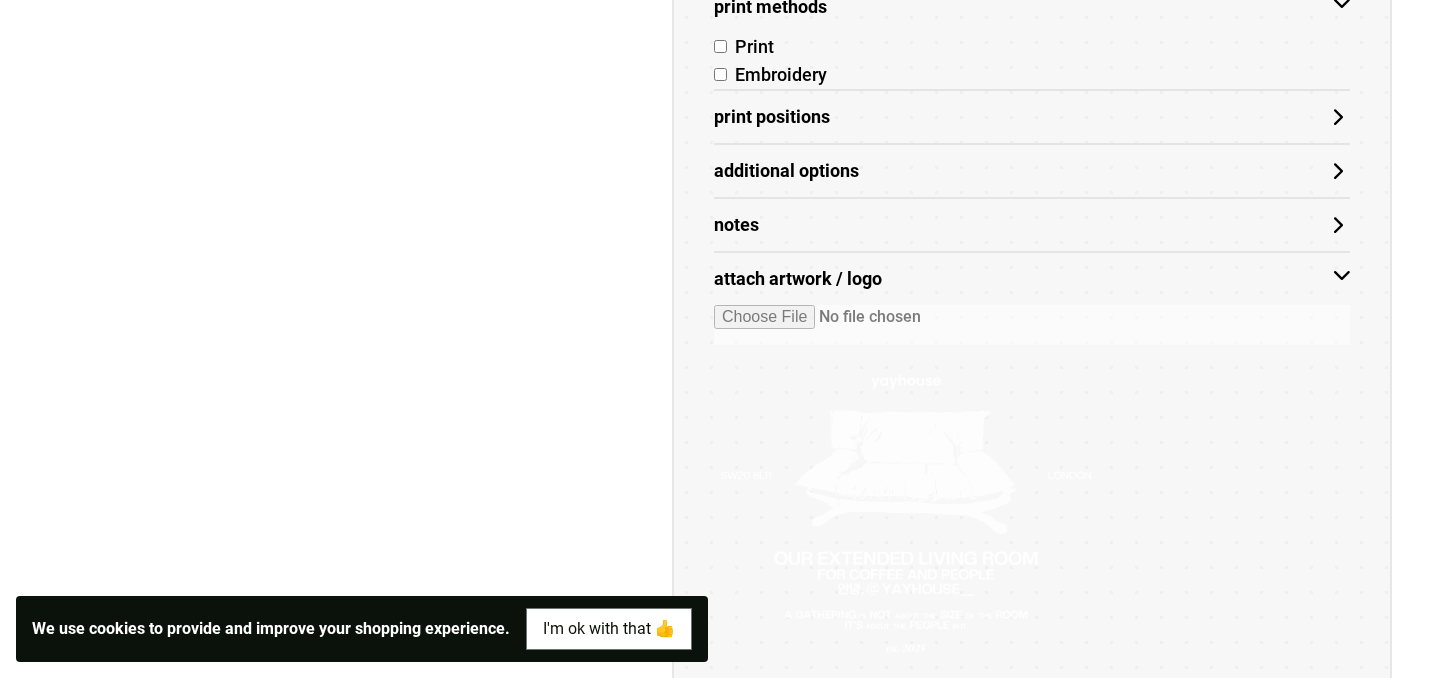 click on "Additional Options" at bounding box center [1032, 171] 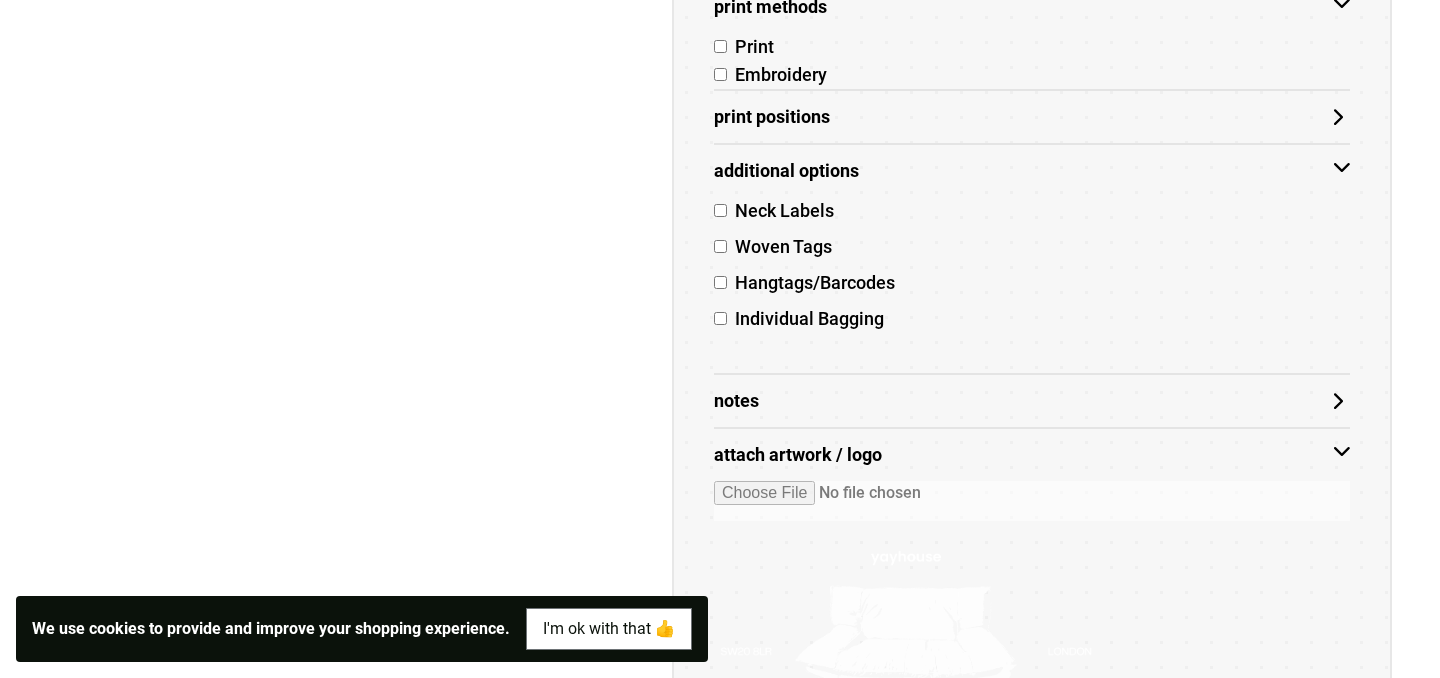 click on "Additional Options" at bounding box center [1032, 171] 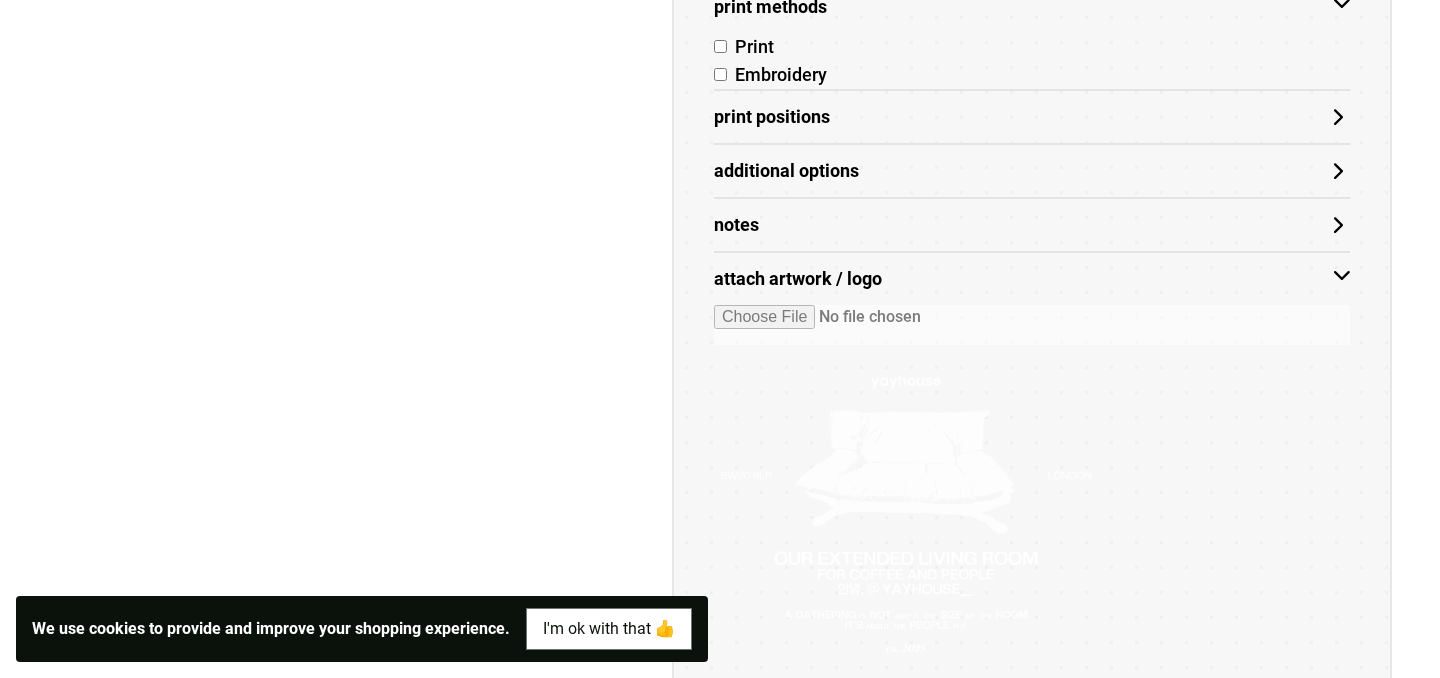 click on "Print Positions" at bounding box center (1032, 117) 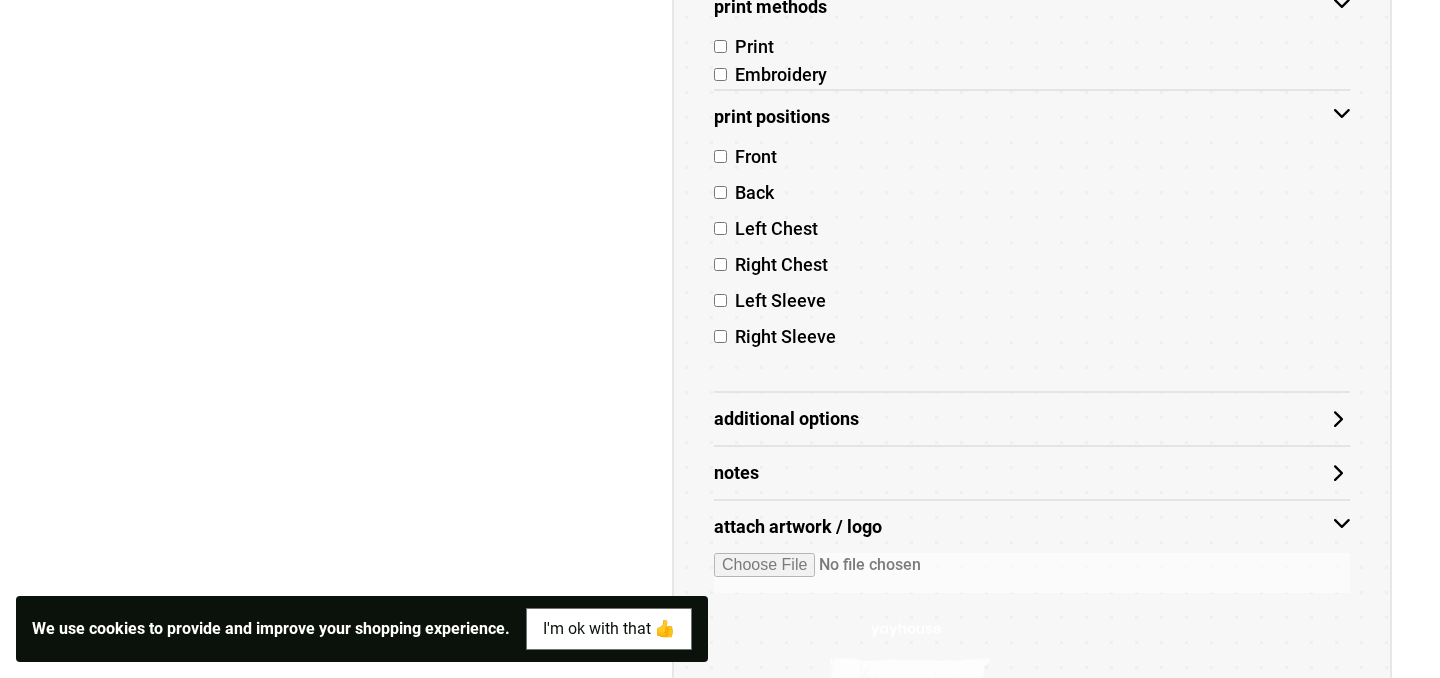 click on "Print Positions" at bounding box center [1032, 117] 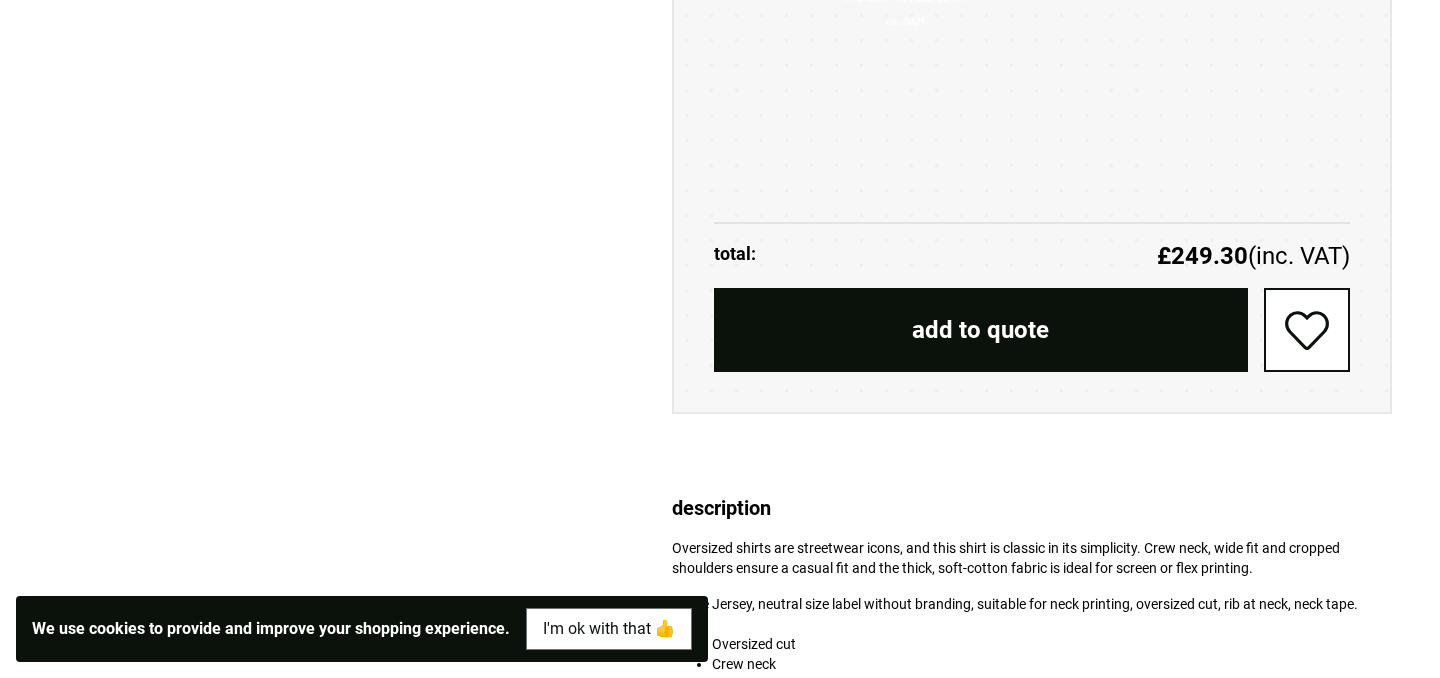 scroll, scrollTop: 1790, scrollLeft: 0, axis: vertical 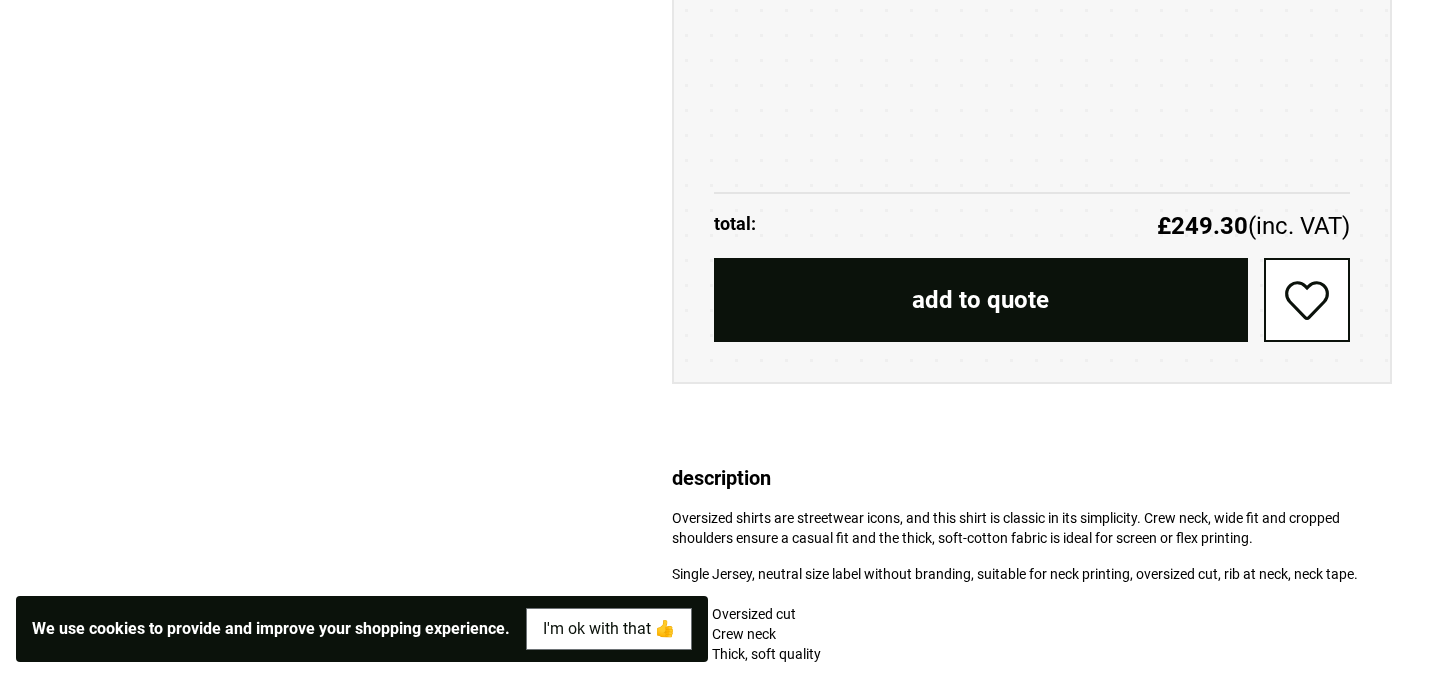 click on "add to quote" at bounding box center [981, 300] 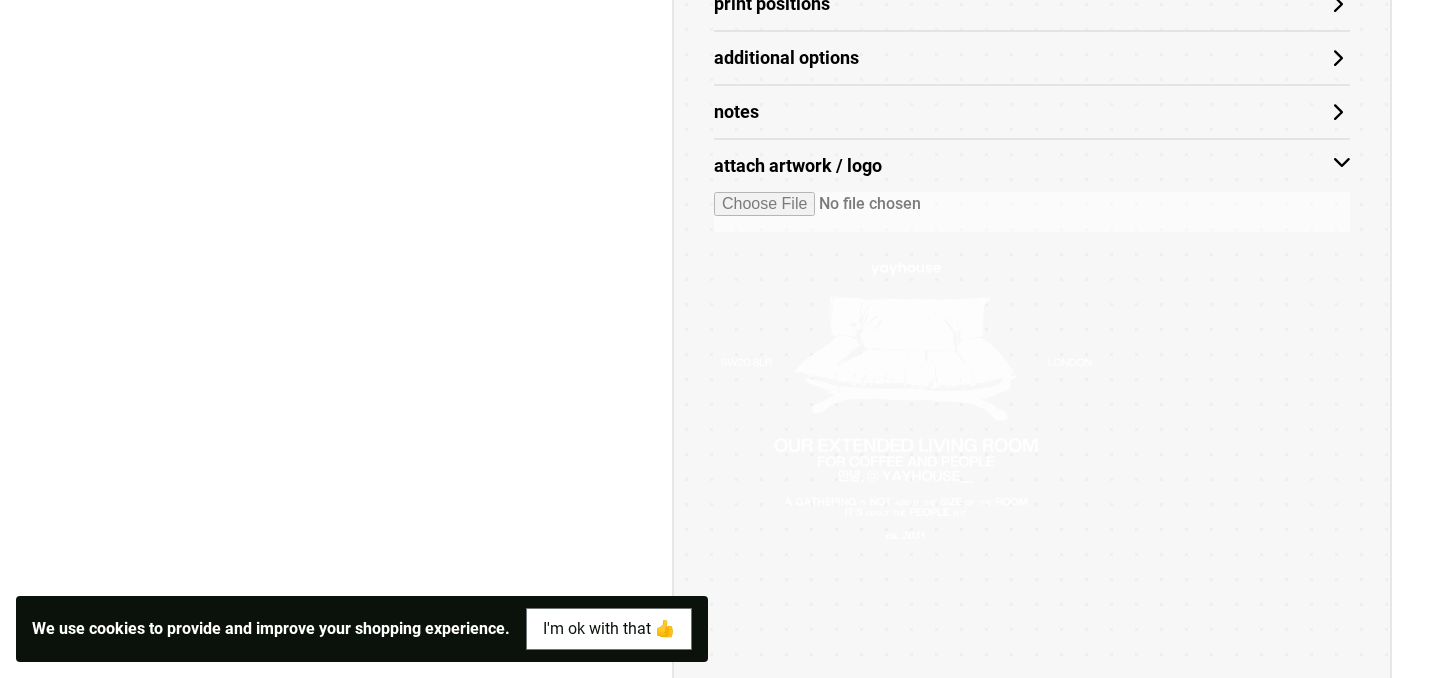 scroll, scrollTop: 1557, scrollLeft: 0, axis: vertical 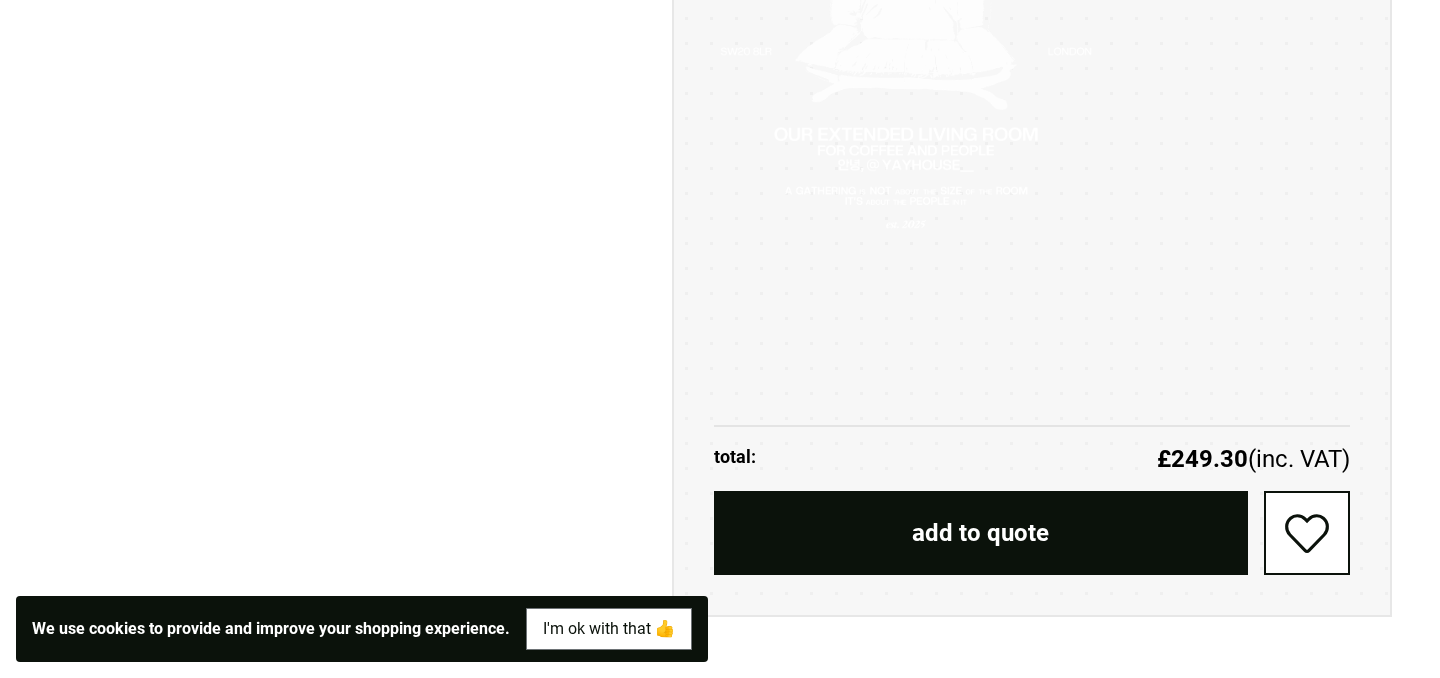 click on "add to quote" at bounding box center [981, 533] 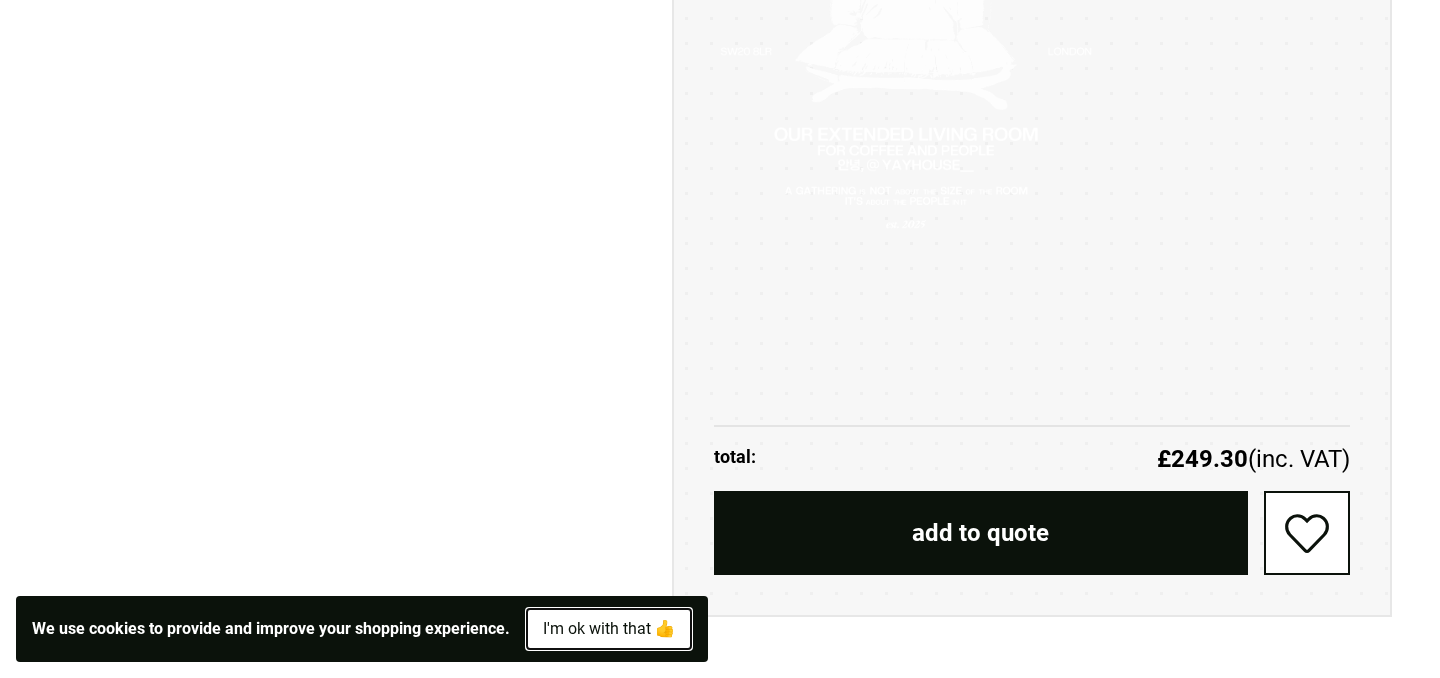 click on "I'm ok with that 👍" at bounding box center (609, 629) 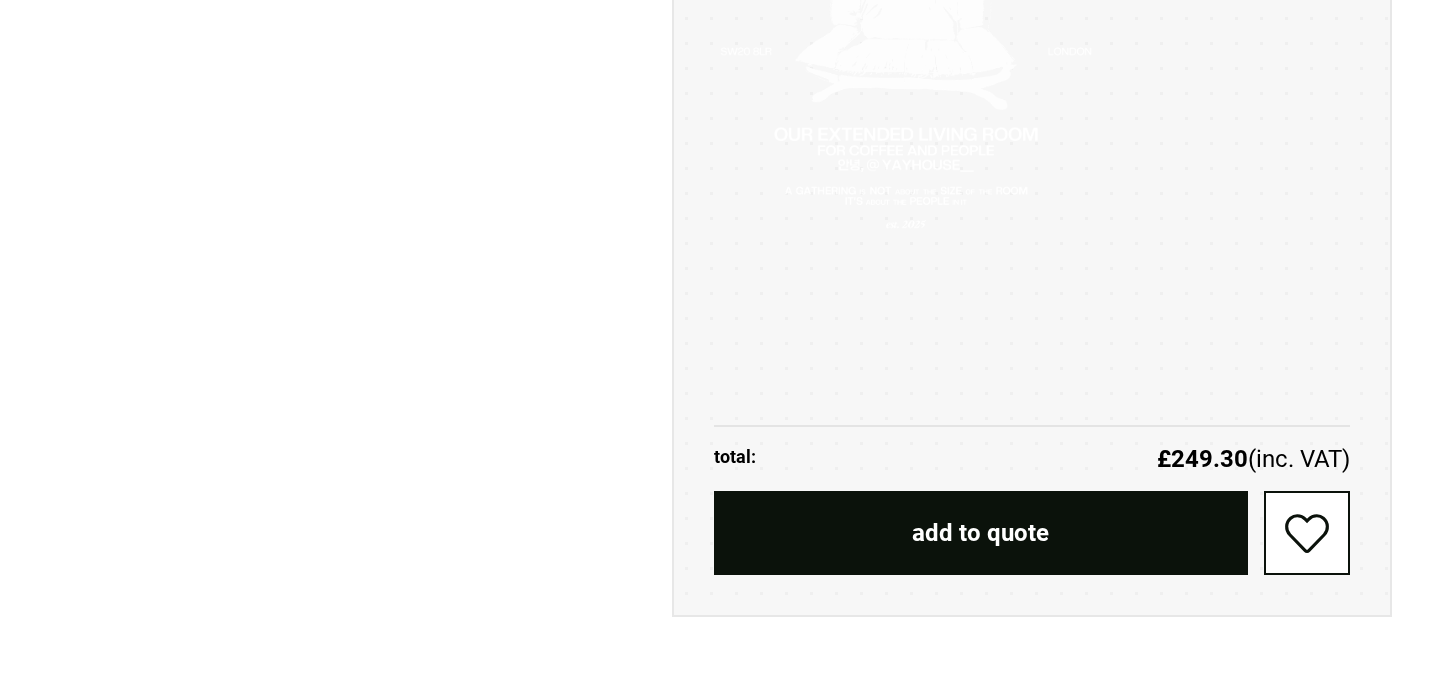click on "add to quote" at bounding box center [981, 533] 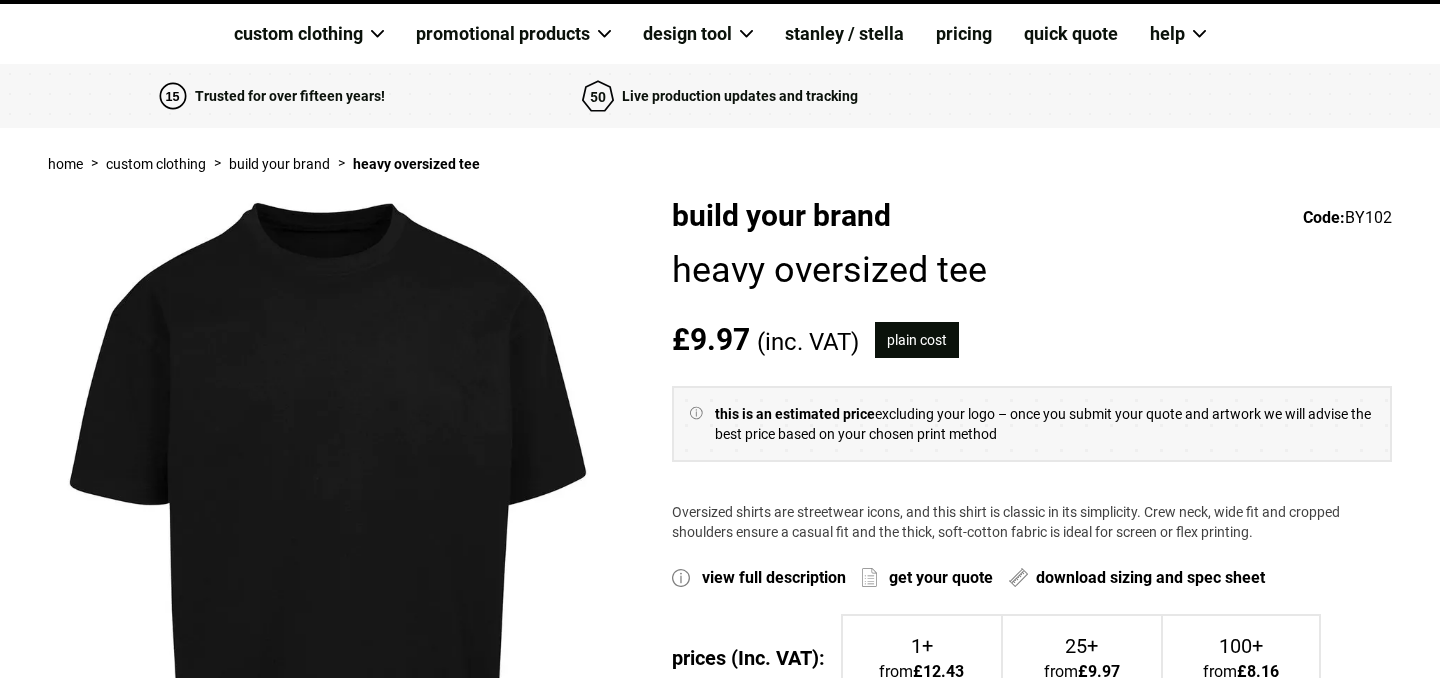 scroll, scrollTop: 0, scrollLeft: 0, axis: both 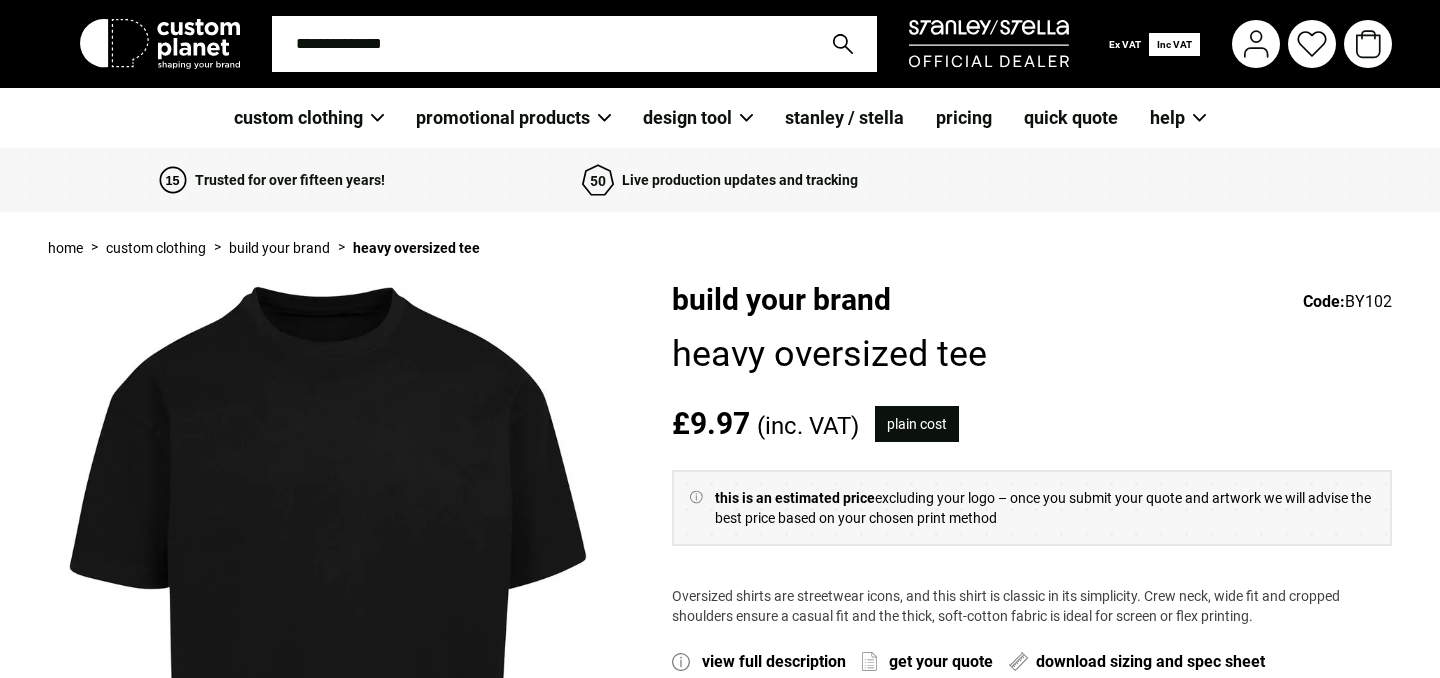 click 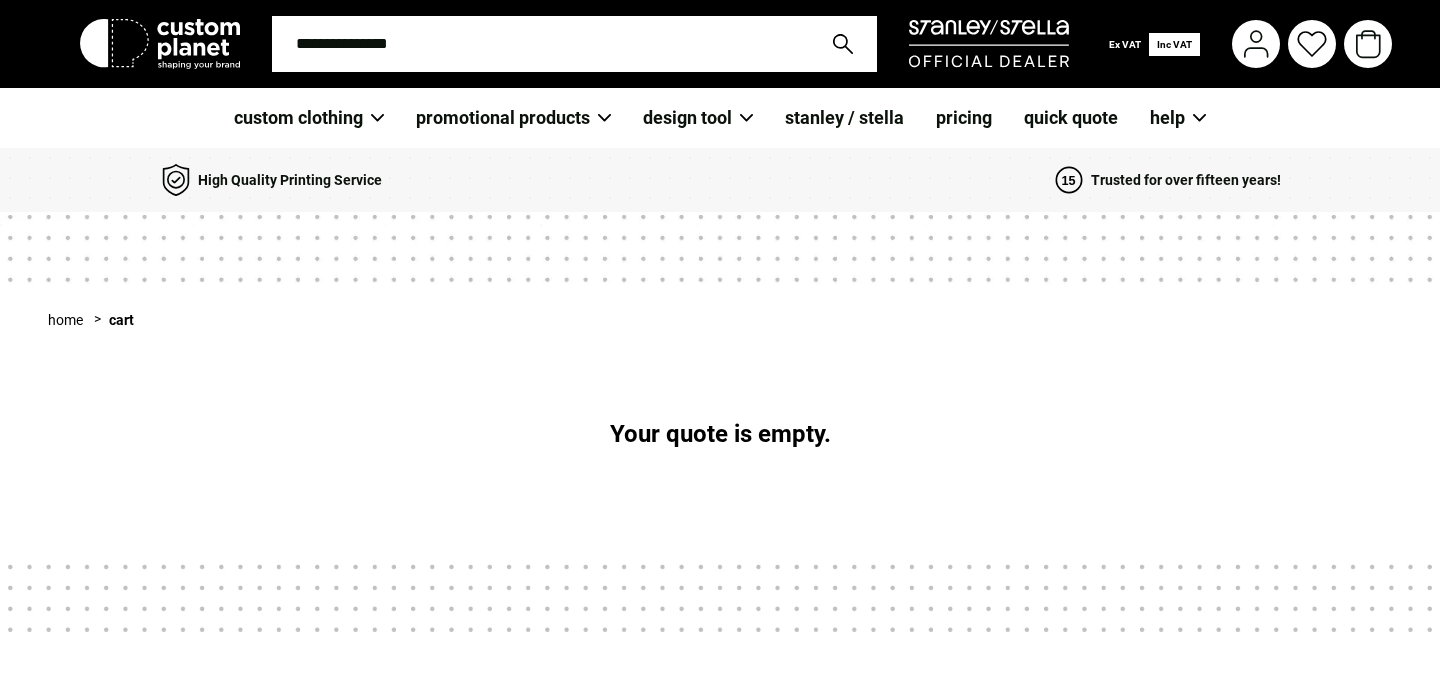 scroll, scrollTop: 0, scrollLeft: 0, axis: both 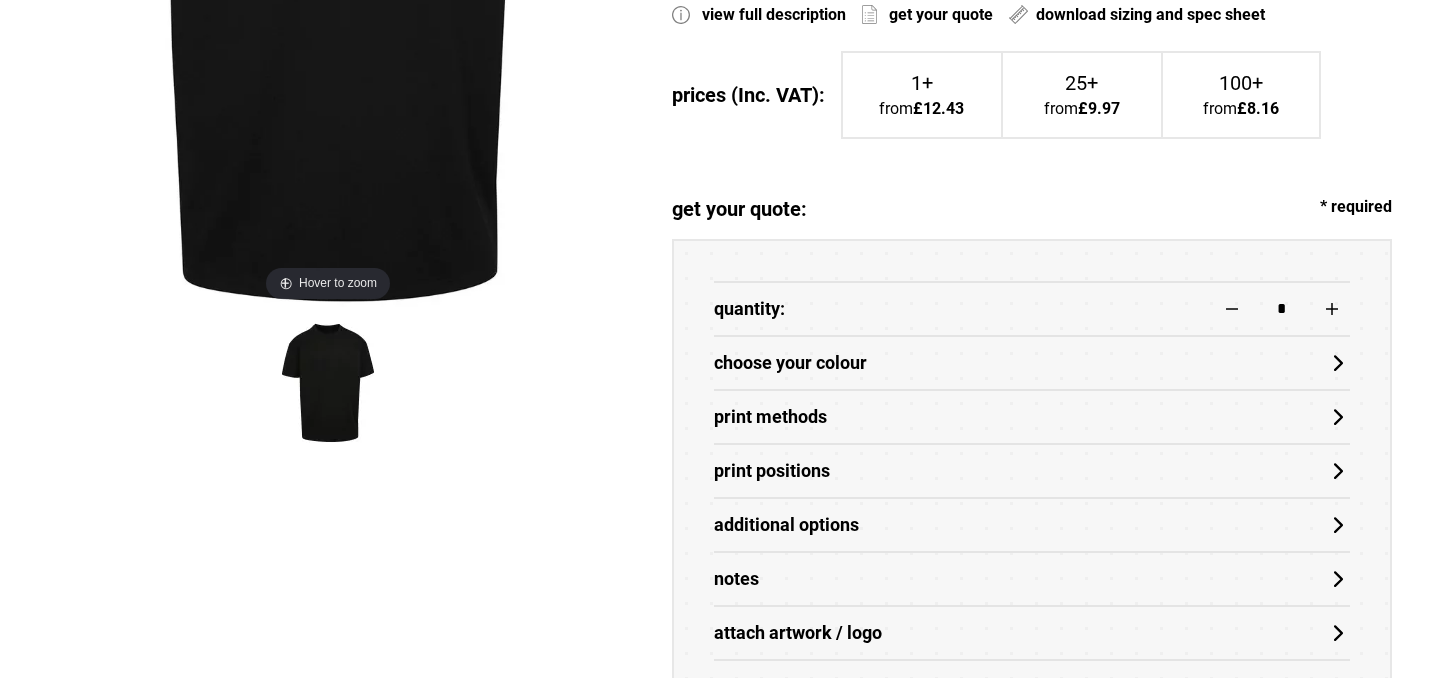 click on "Print Positions" at bounding box center (1032, 471) 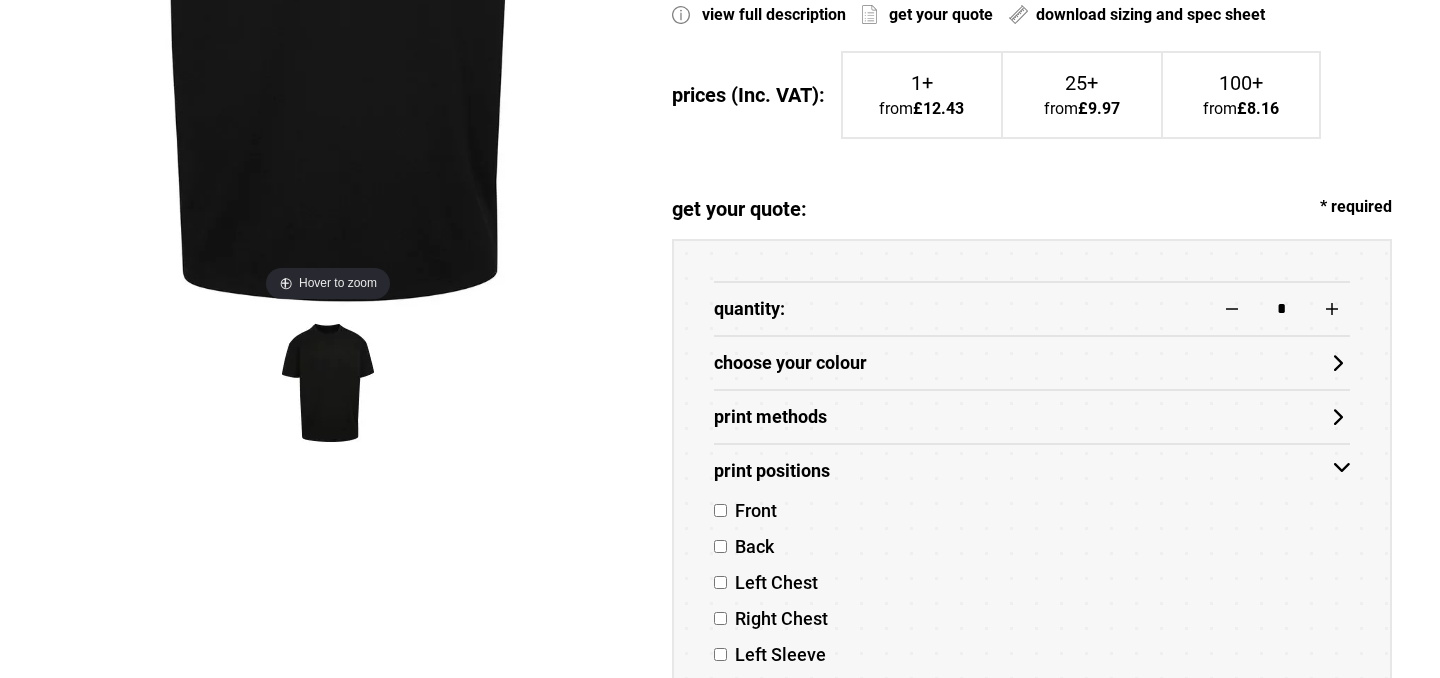 click on "Print Positions" at bounding box center (1032, 471) 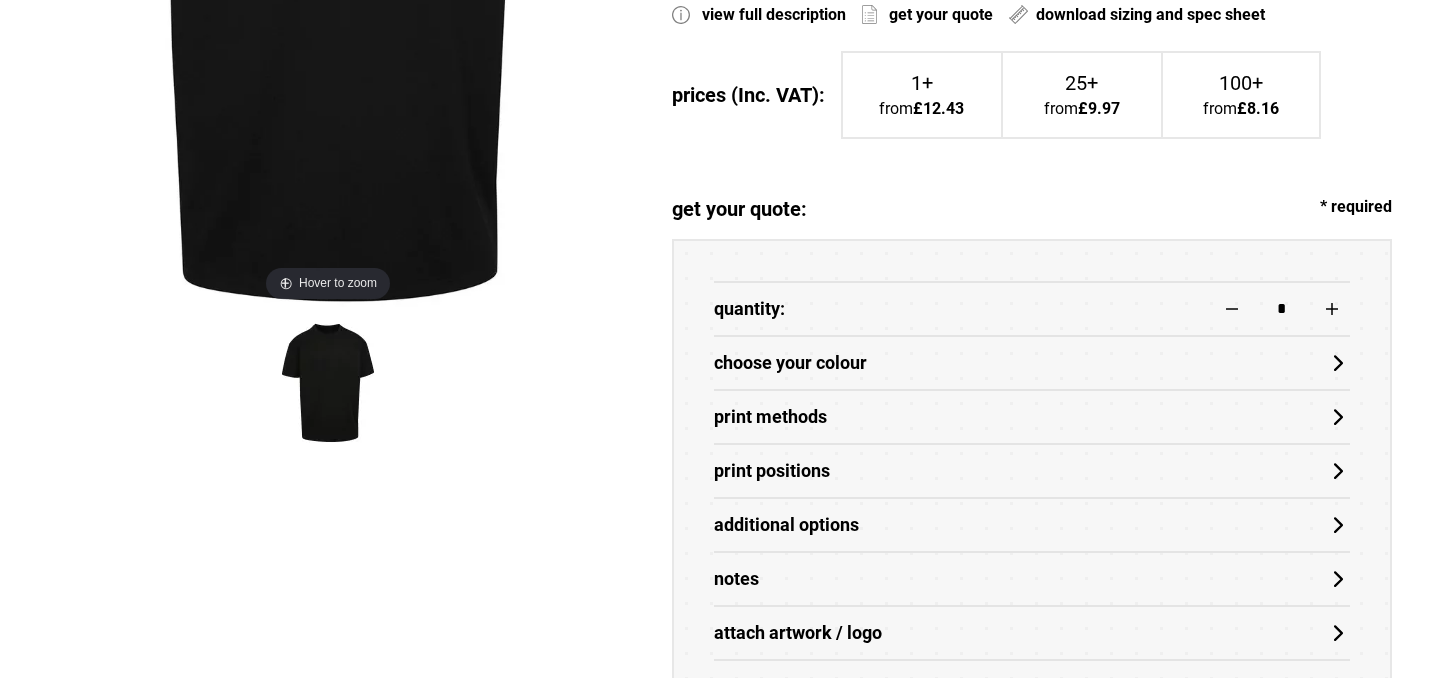 click on "Print Methods" at bounding box center [1032, 417] 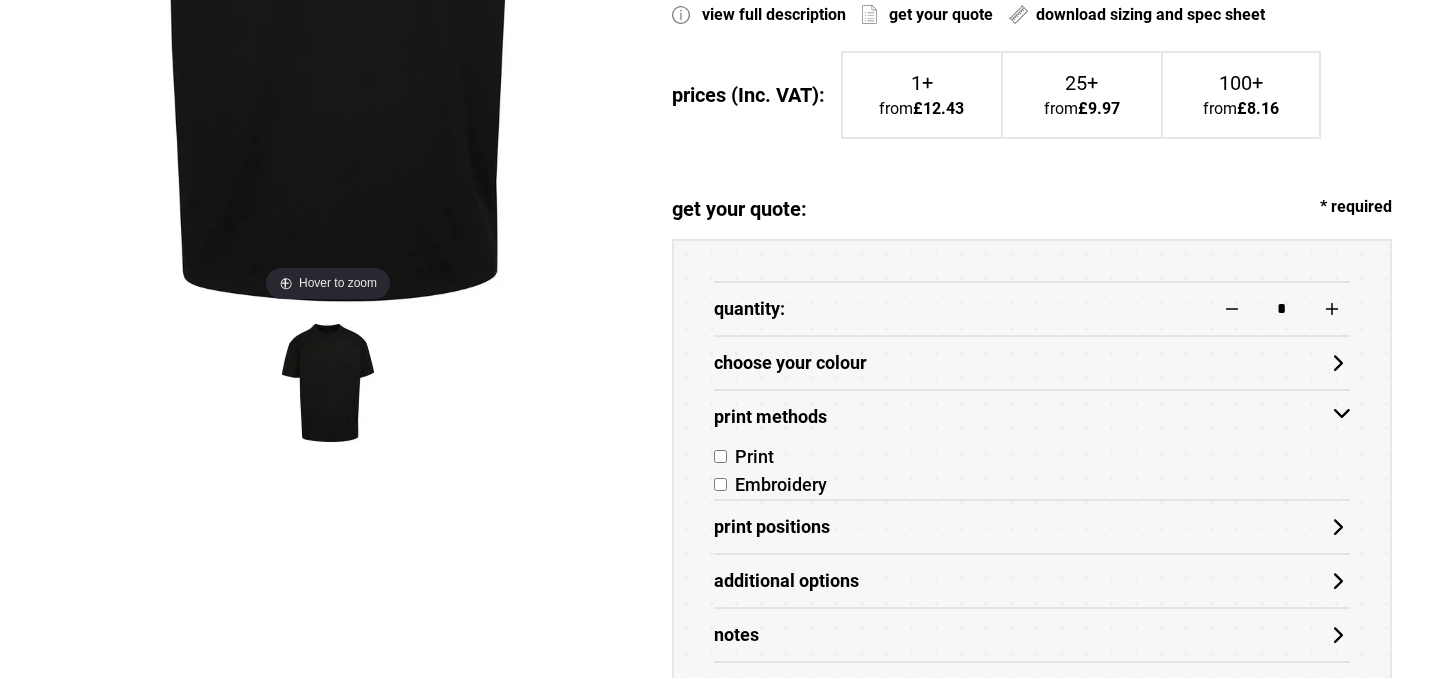 click on "Print Methods" at bounding box center [1032, 417] 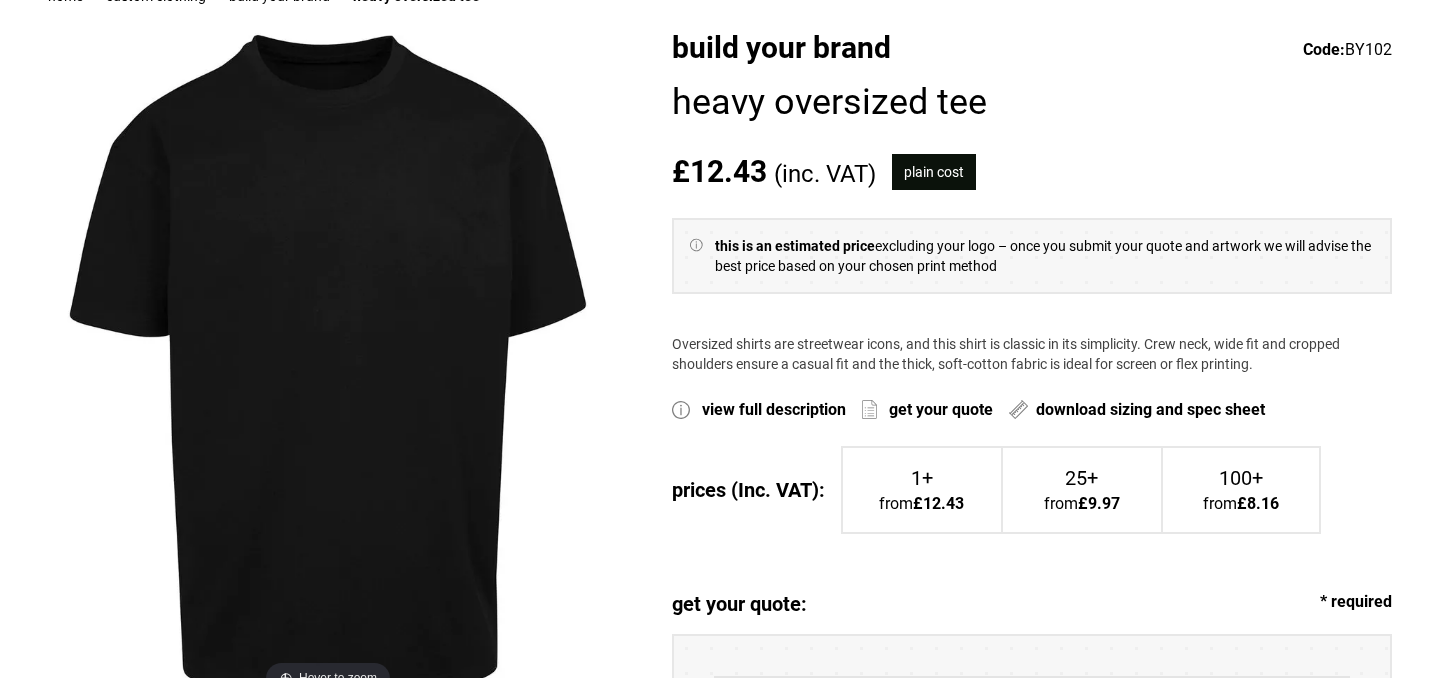 scroll, scrollTop: 569, scrollLeft: 0, axis: vertical 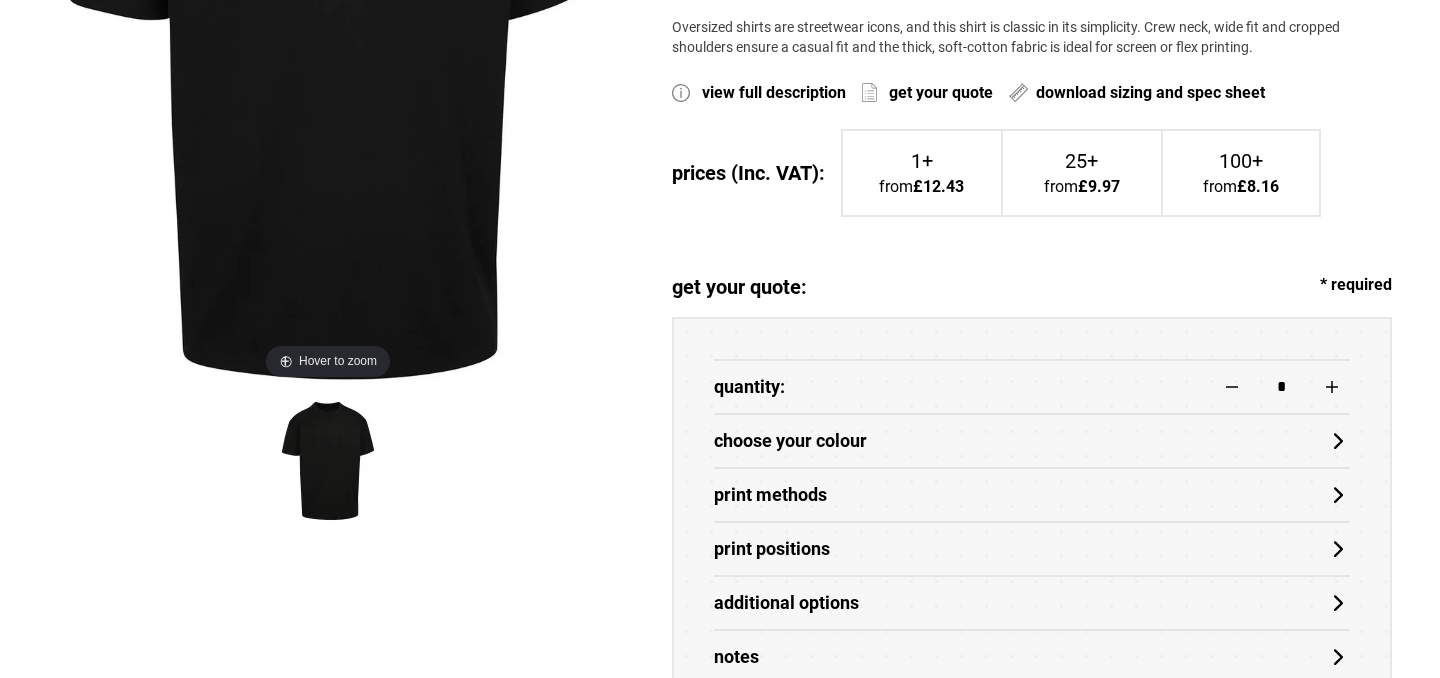 click on "quantity: *" at bounding box center (1032, 386) 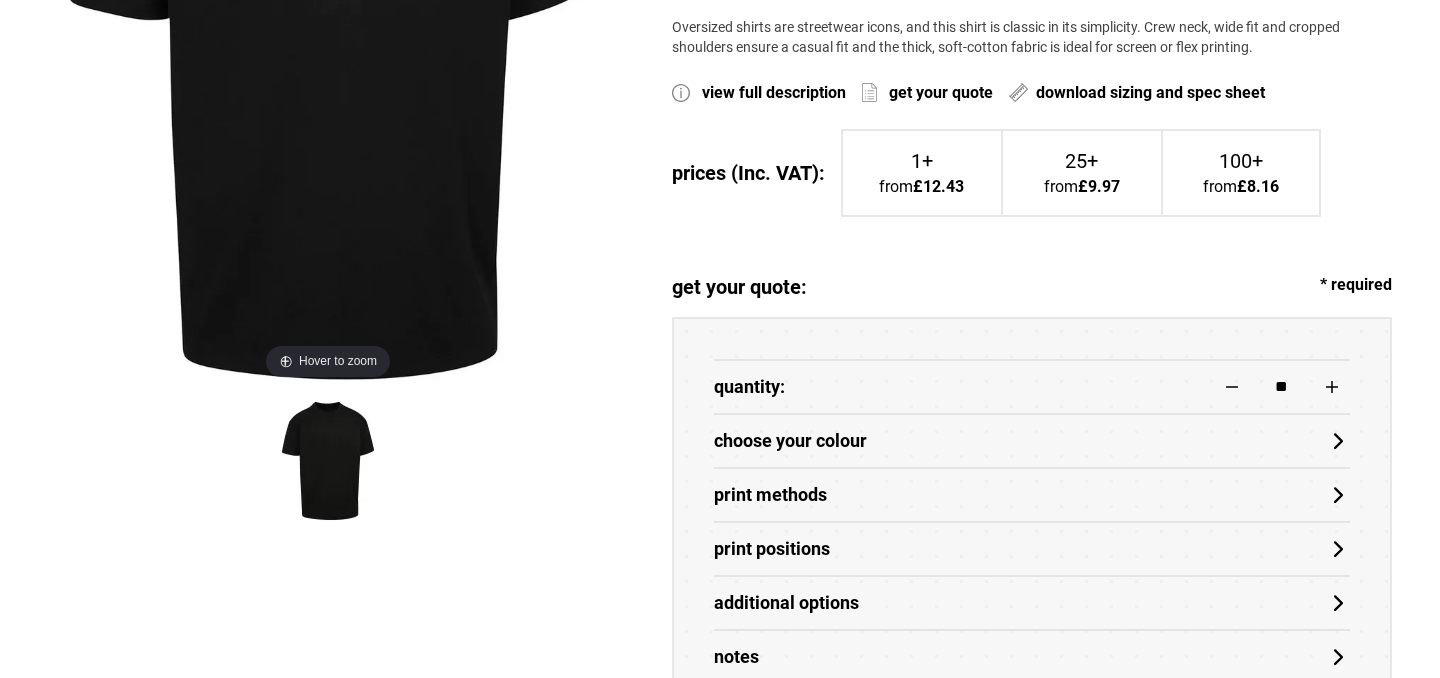 type on "**" 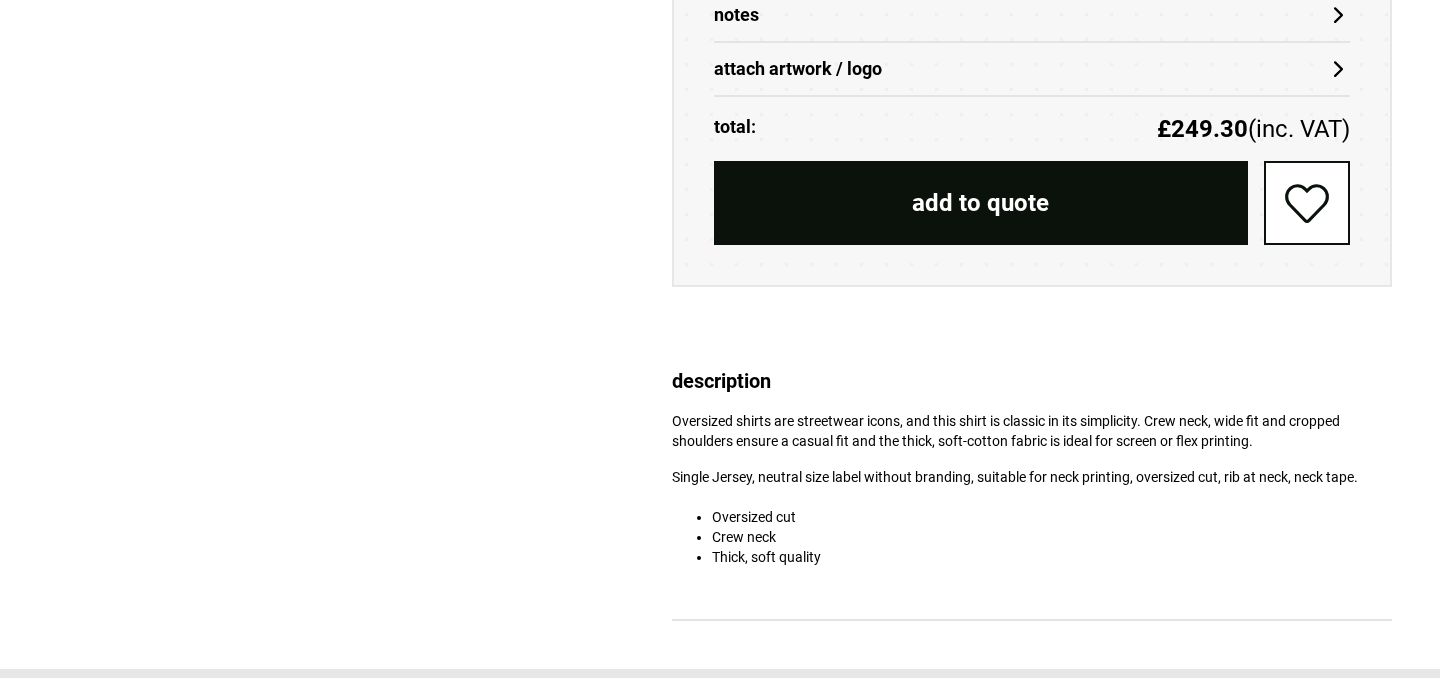 scroll, scrollTop: 1161, scrollLeft: 0, axis: vertical 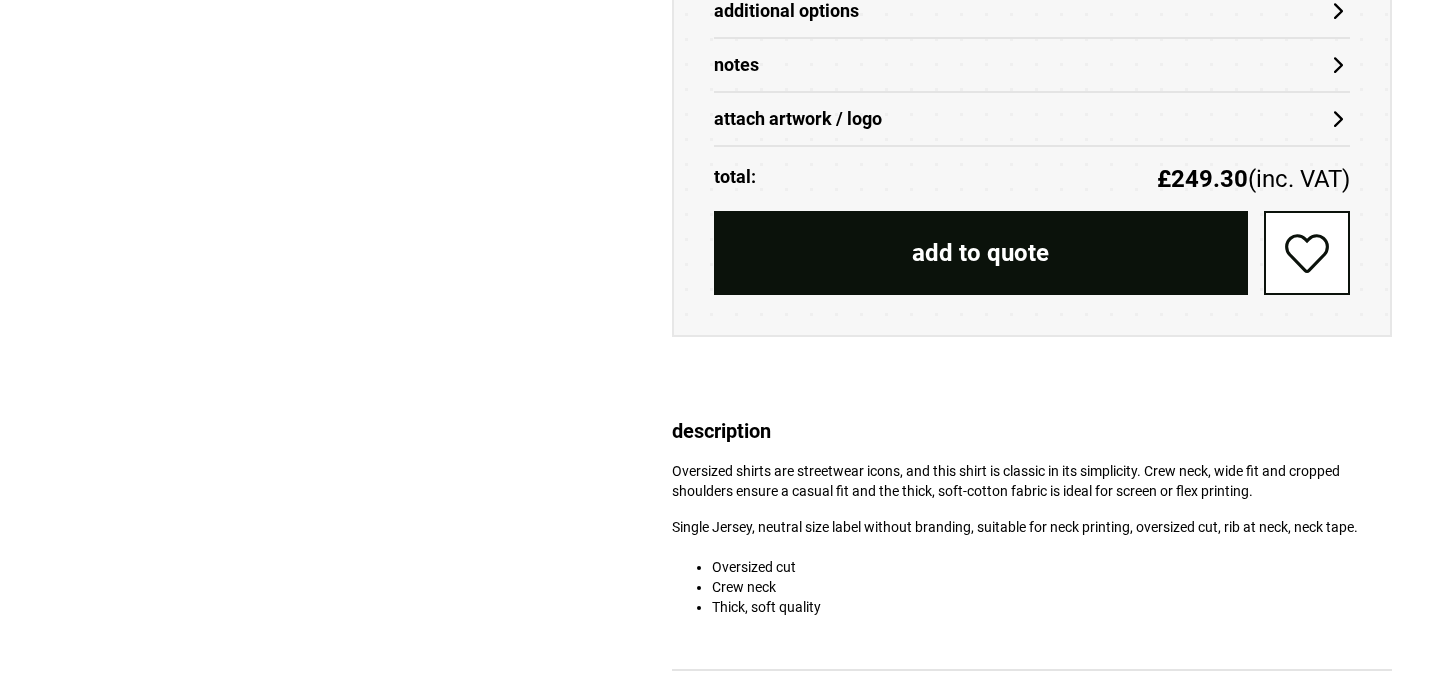 click on "add to quote" at bounding box center (981, 253) 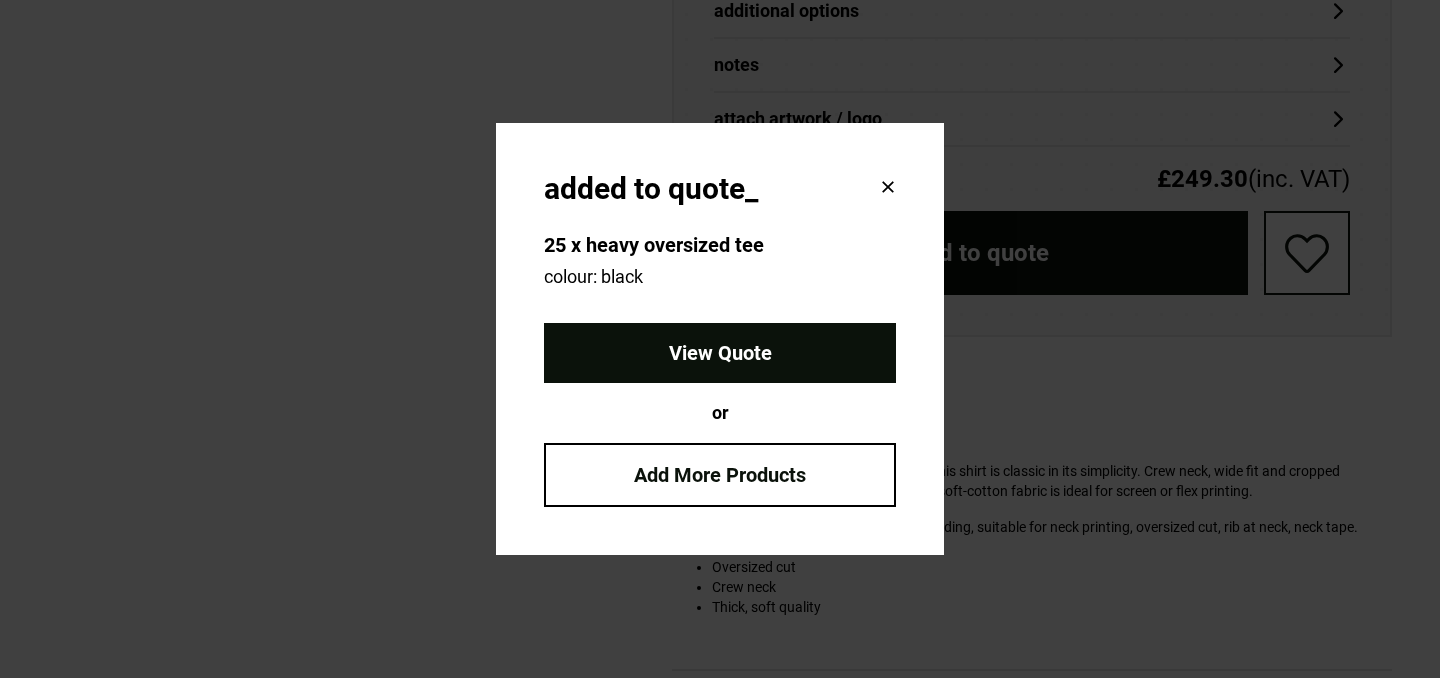 click on "View Quote" at bounding box center (720, 353) 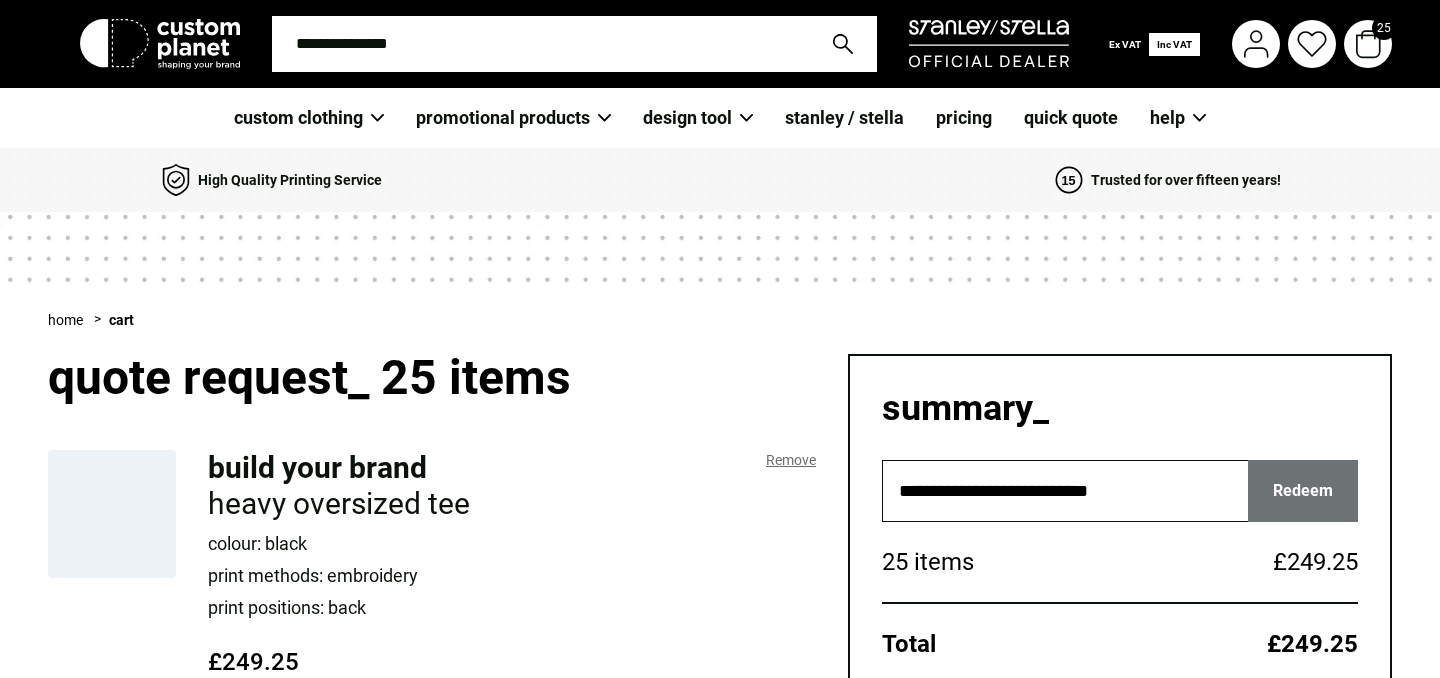 scroll, scrollTop: 0, scrollLeft: 0, axis: both 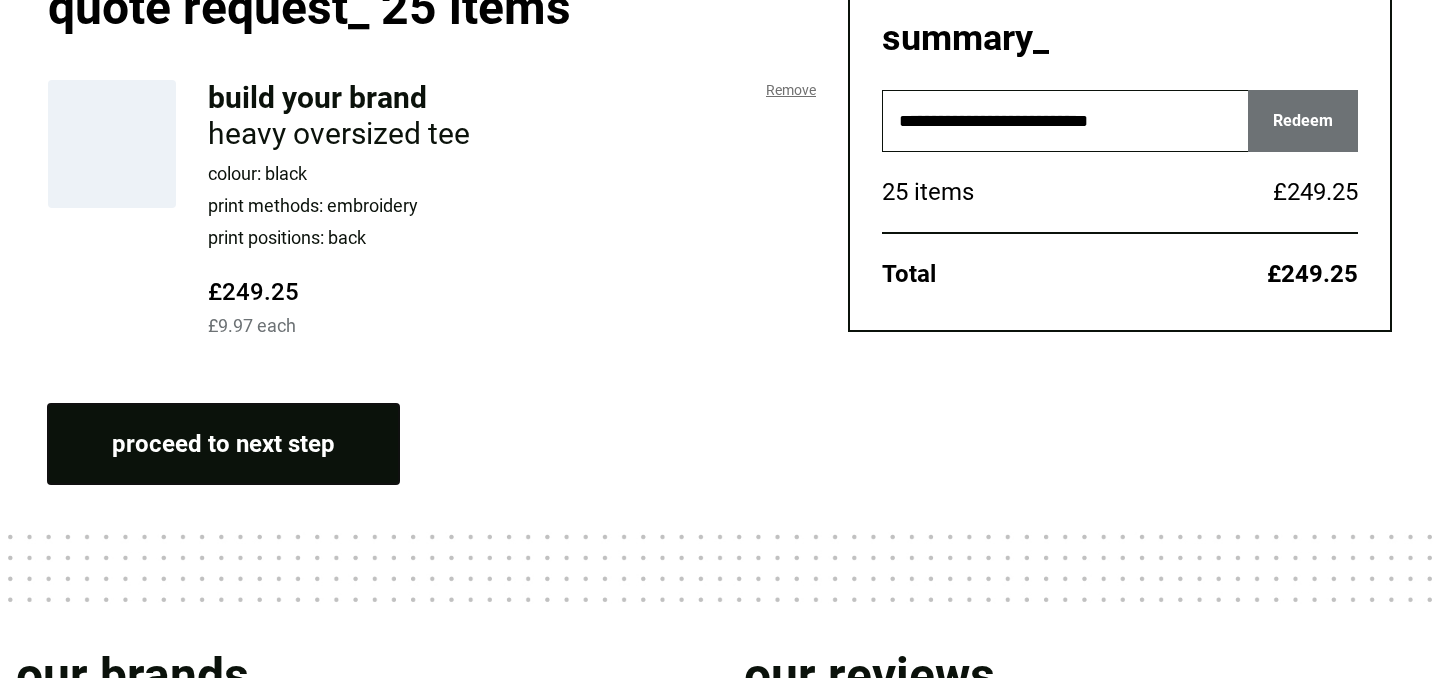 click on "proceed to next step" at bounding box center [223, 444] 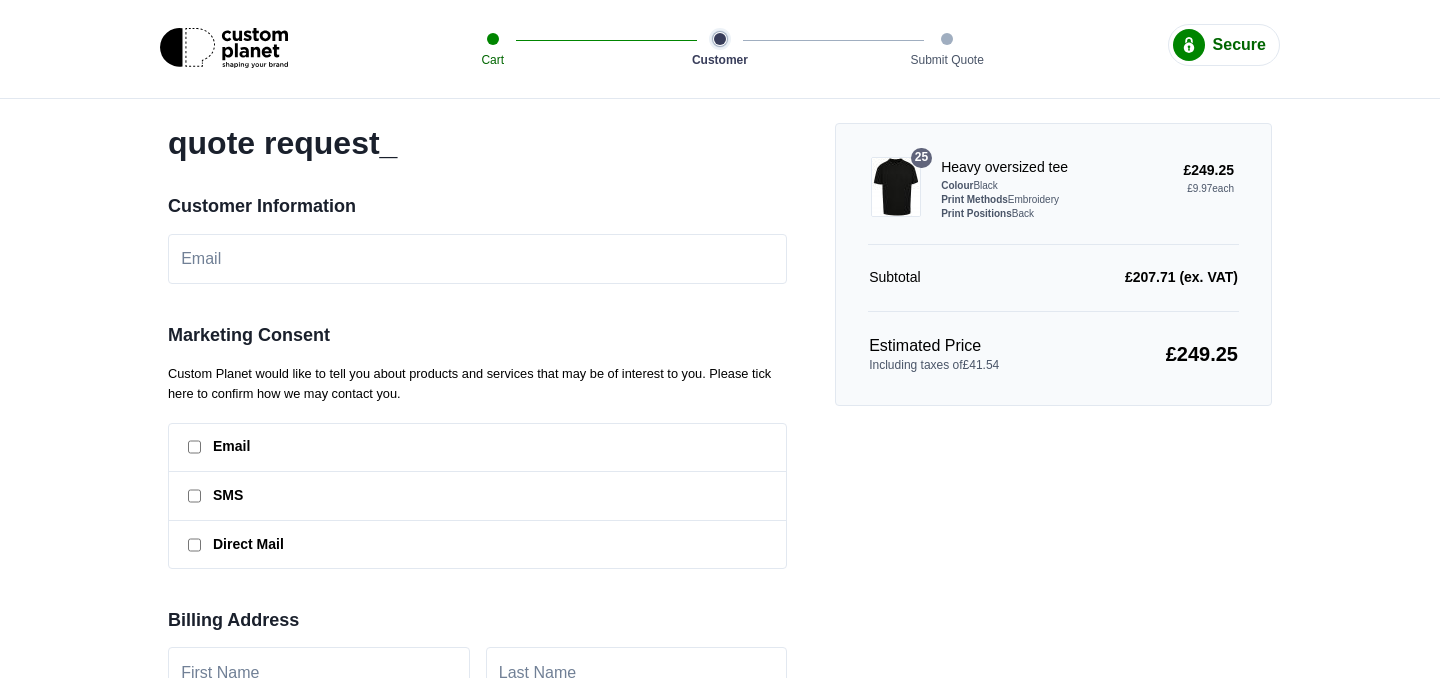scroll, scrollTop: 0, scrollLeft: 0, axis: both 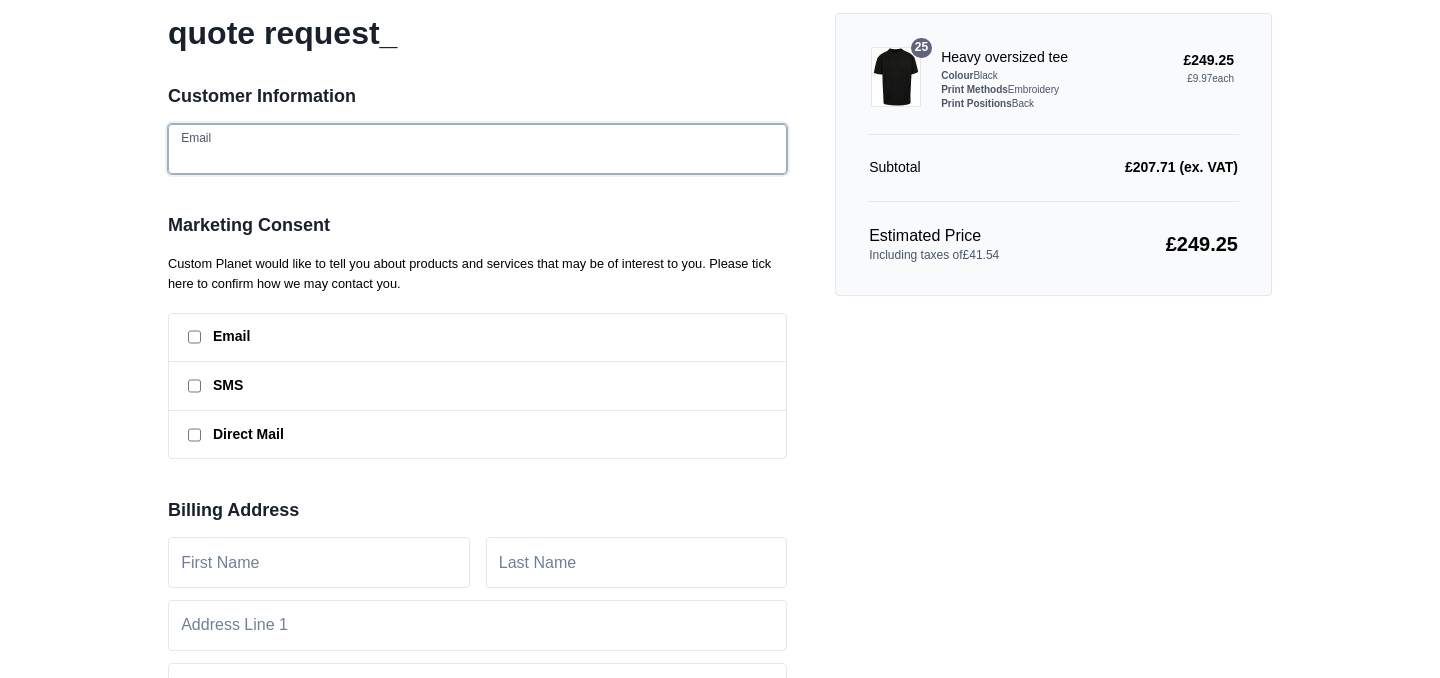 click at bounding box center (477, 149) 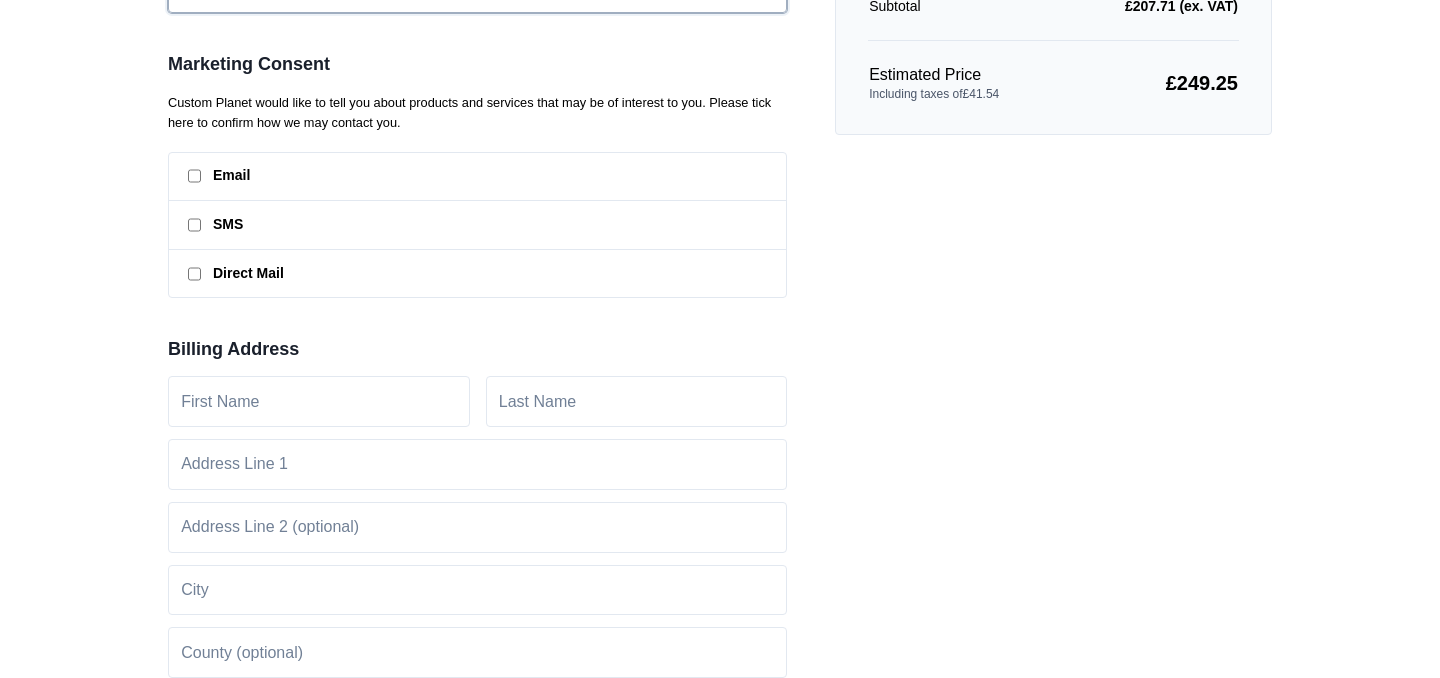 scroll, scrollTop: 582, scrollLeft: 0, axis: vertical 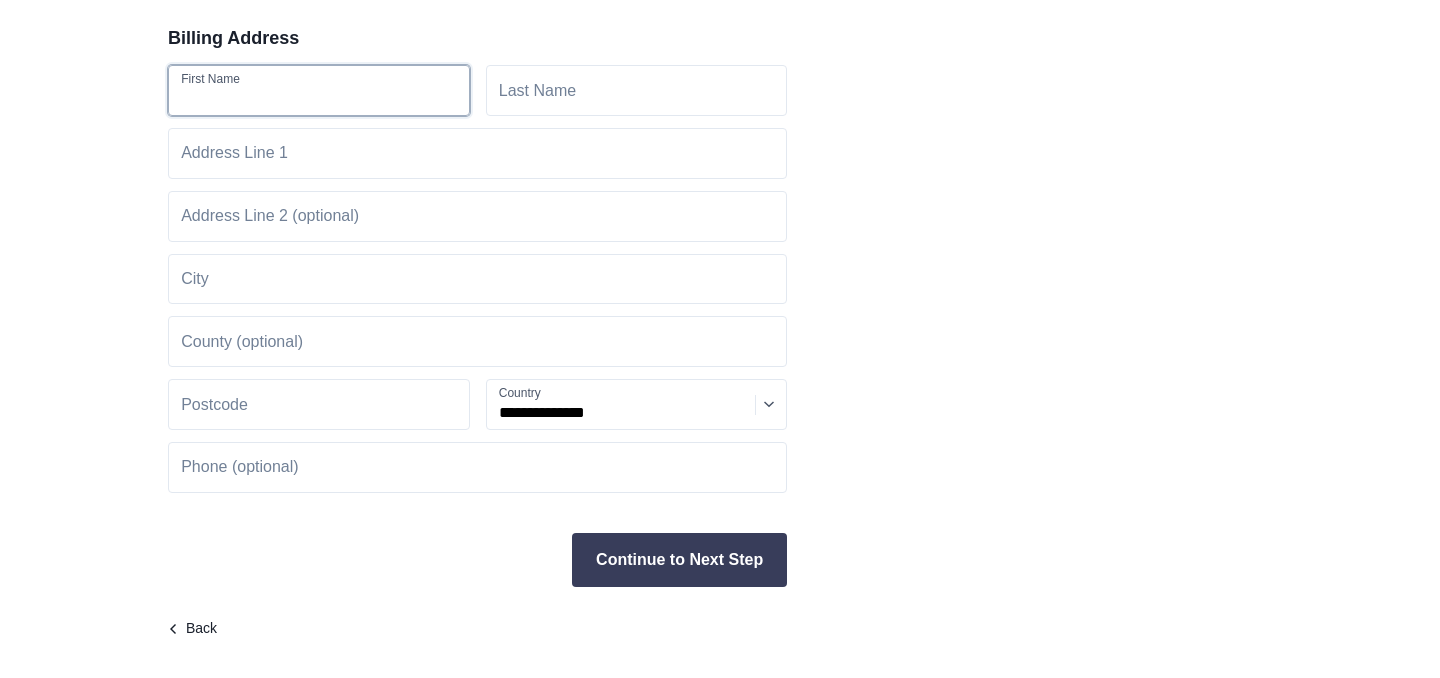 click at bounding box center (319, 90) 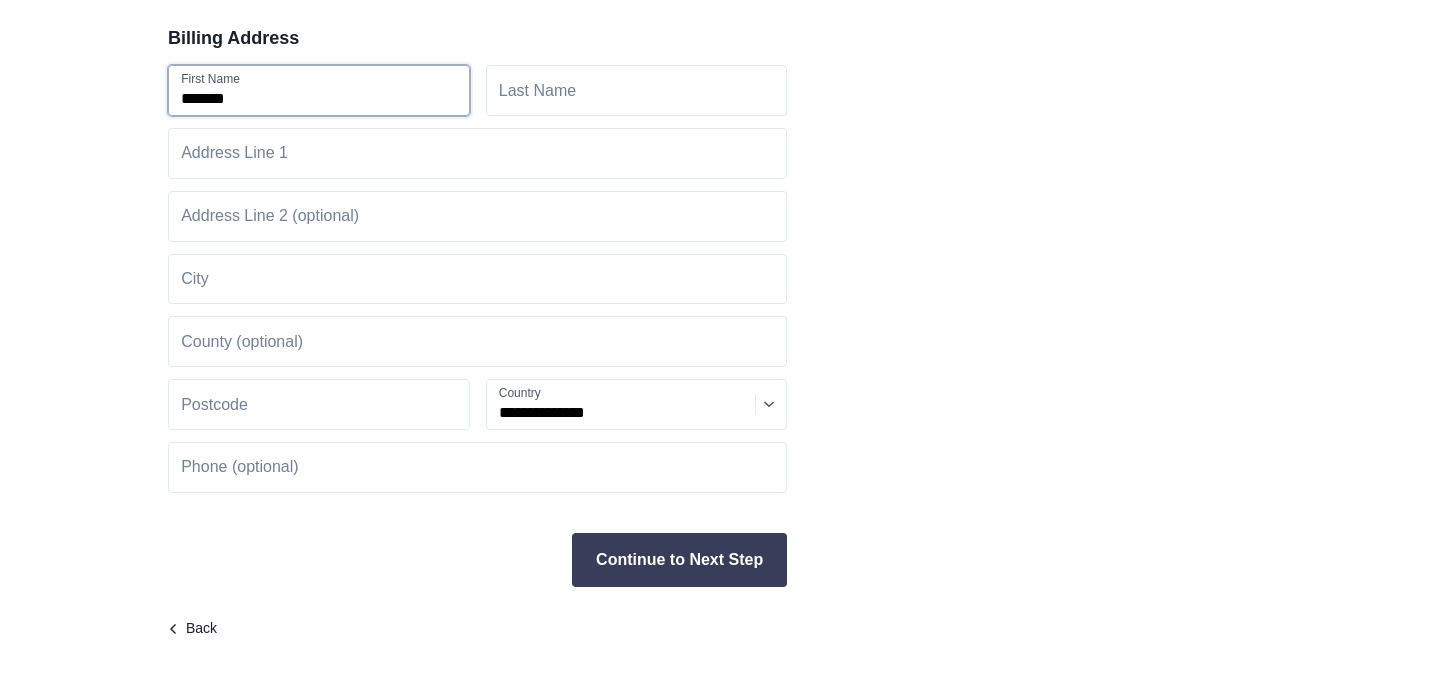 type on "****" 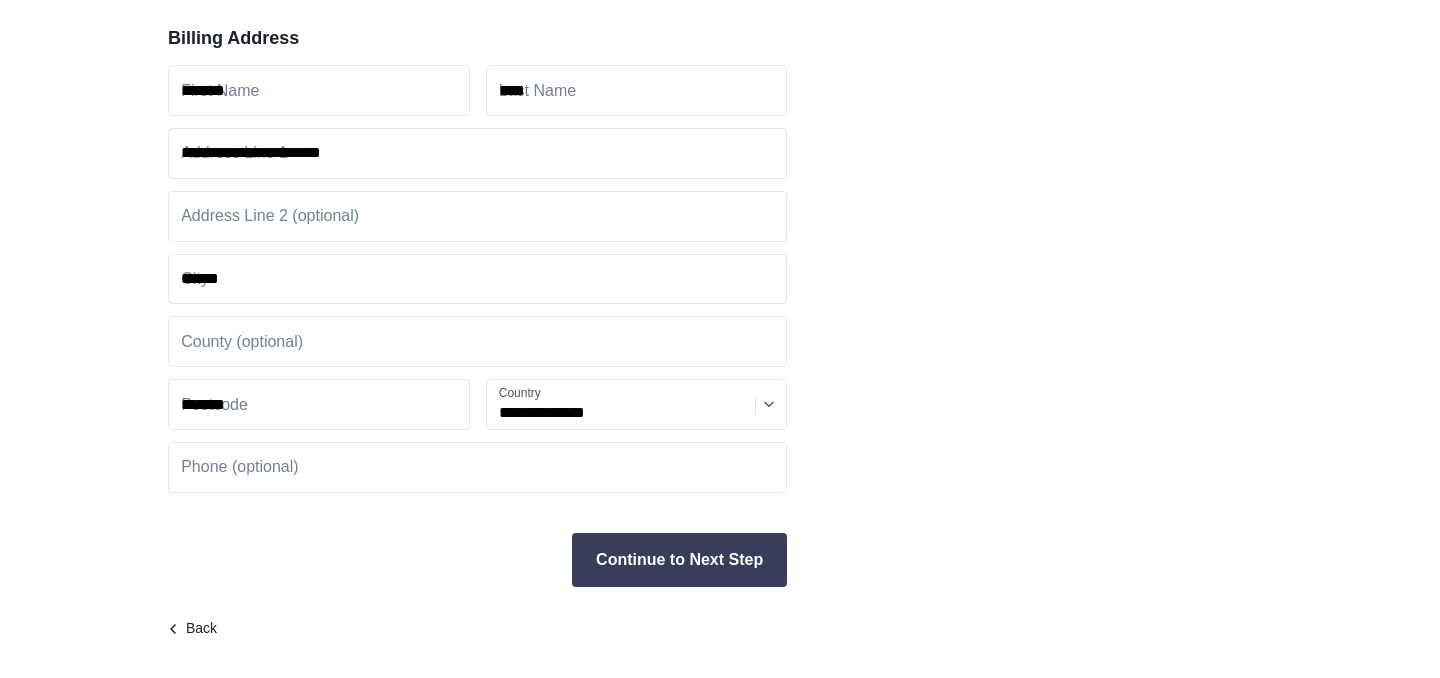 type on "**********" 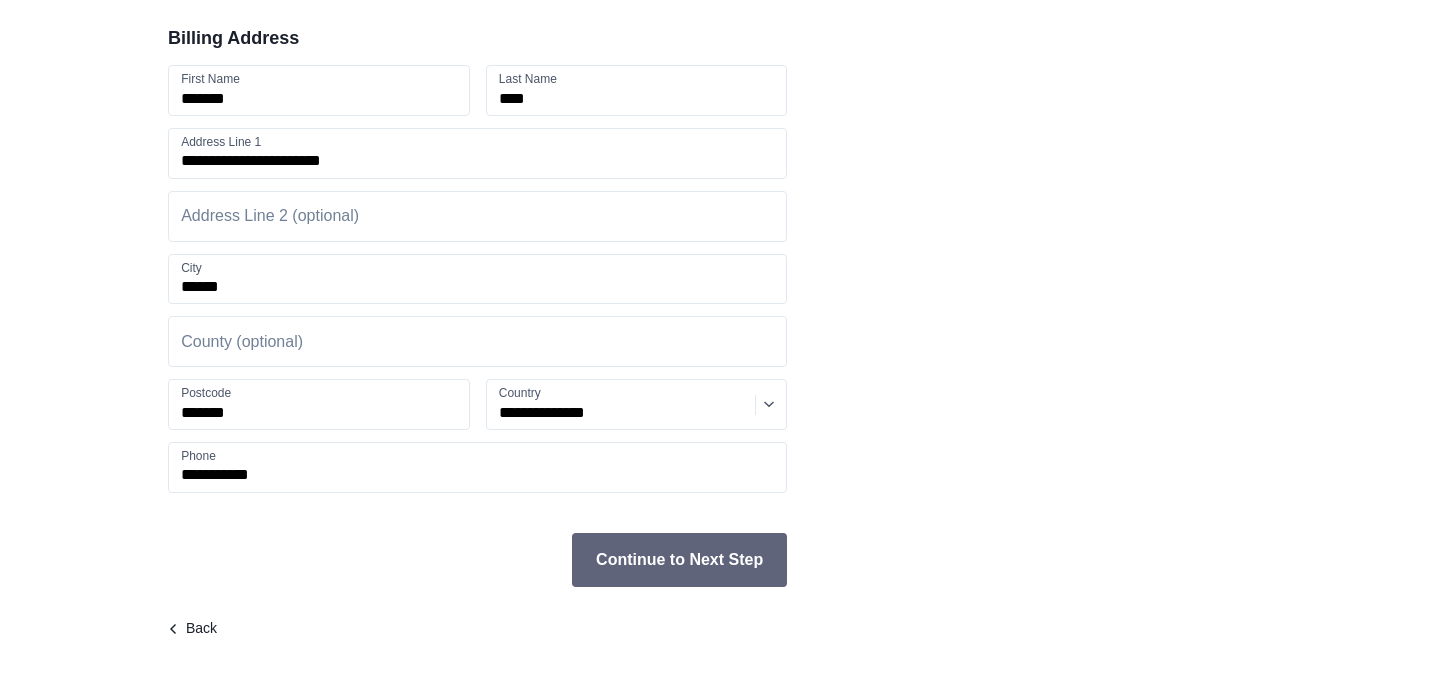 click on "Continue to Next Step" at bounding box center (679, 560) 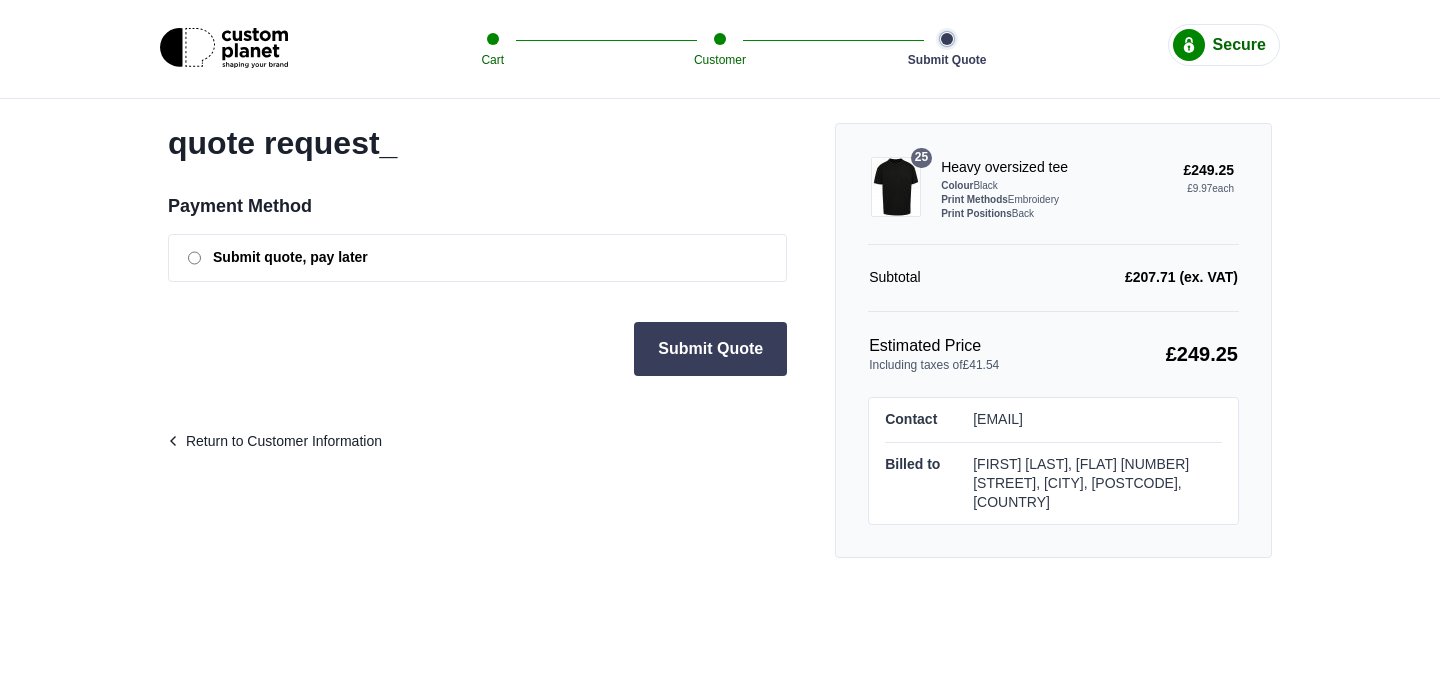 scroll, scrollTop: 0, scrollLeft: 0, axis: both 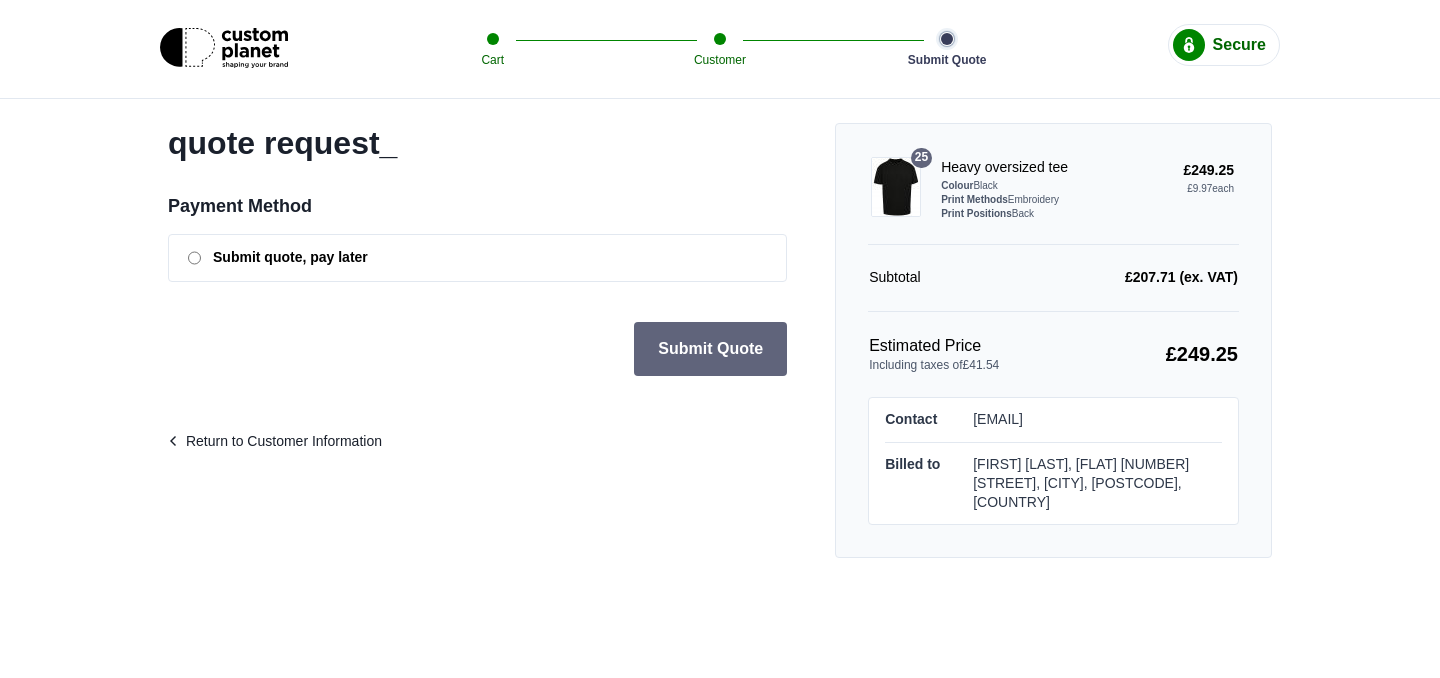 click on "Submit Quote" at bounding box center [710, 349] 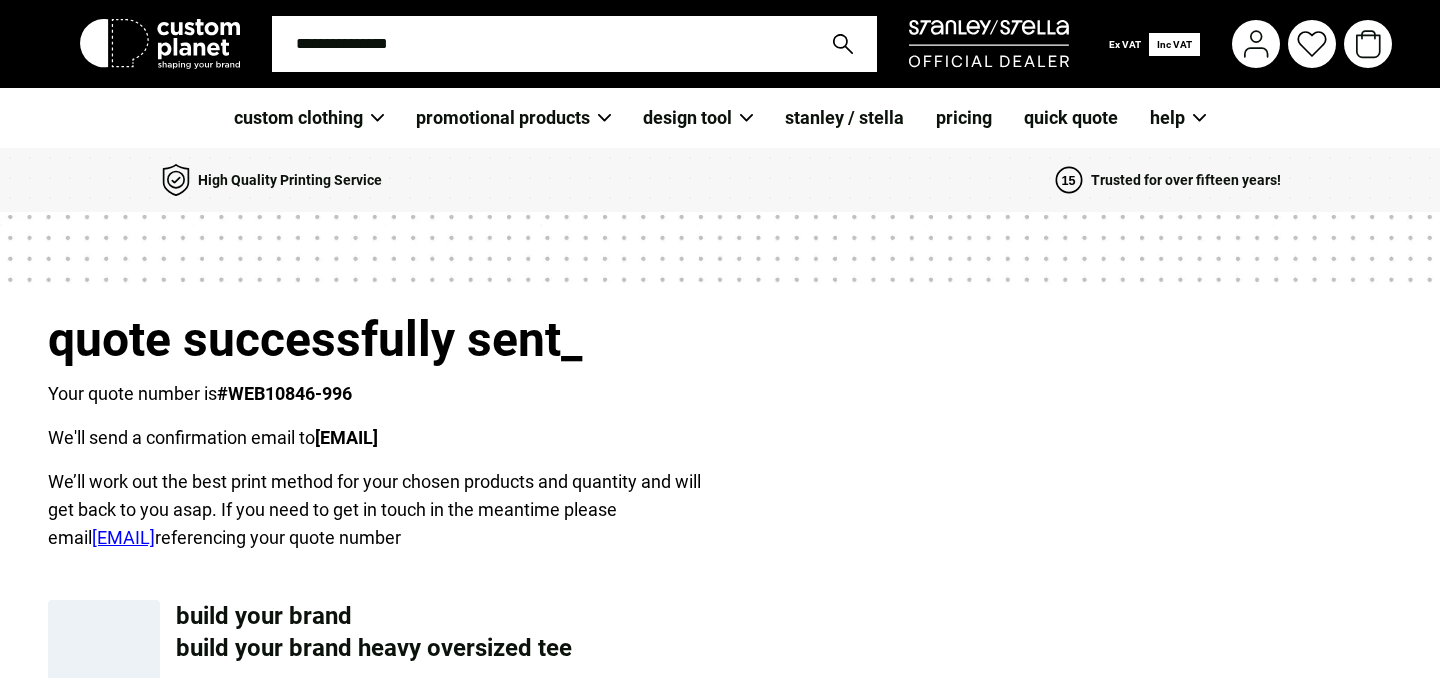scroll, scrollTop: 0, scrollLeft: 0, axis: both 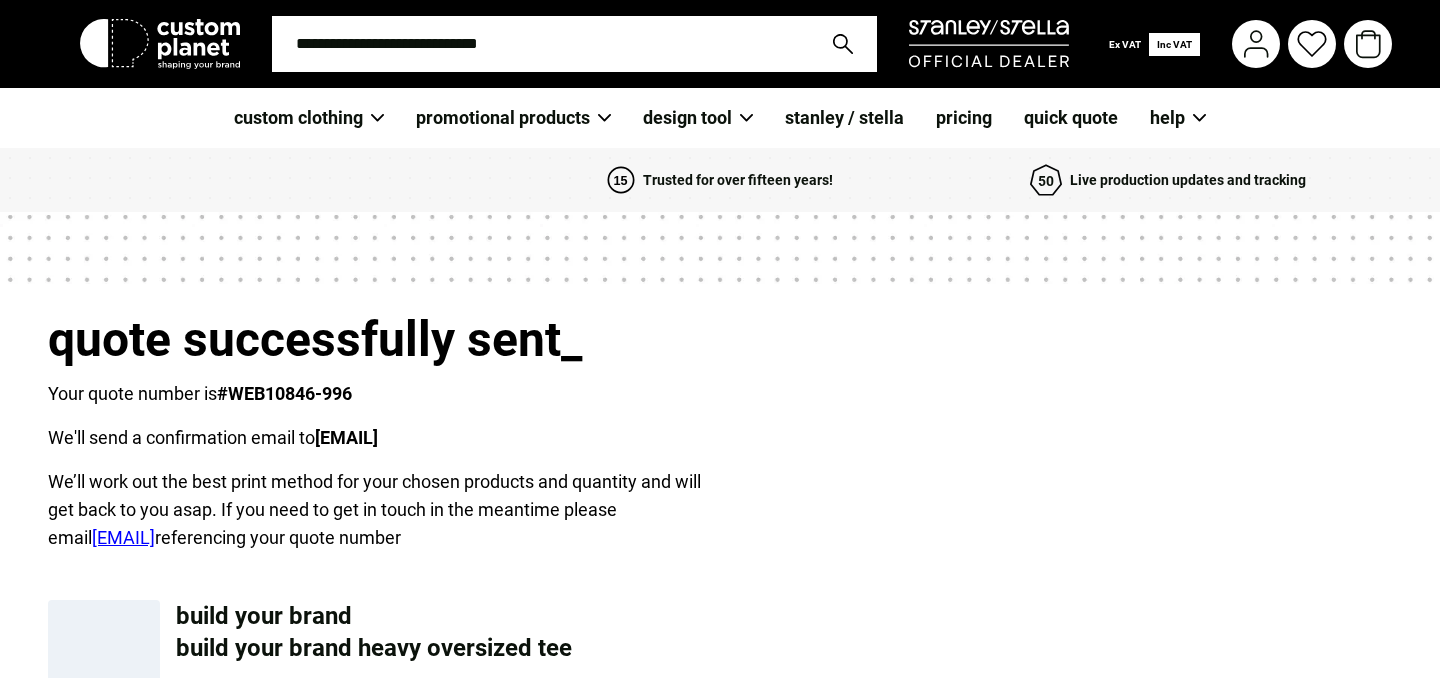 click 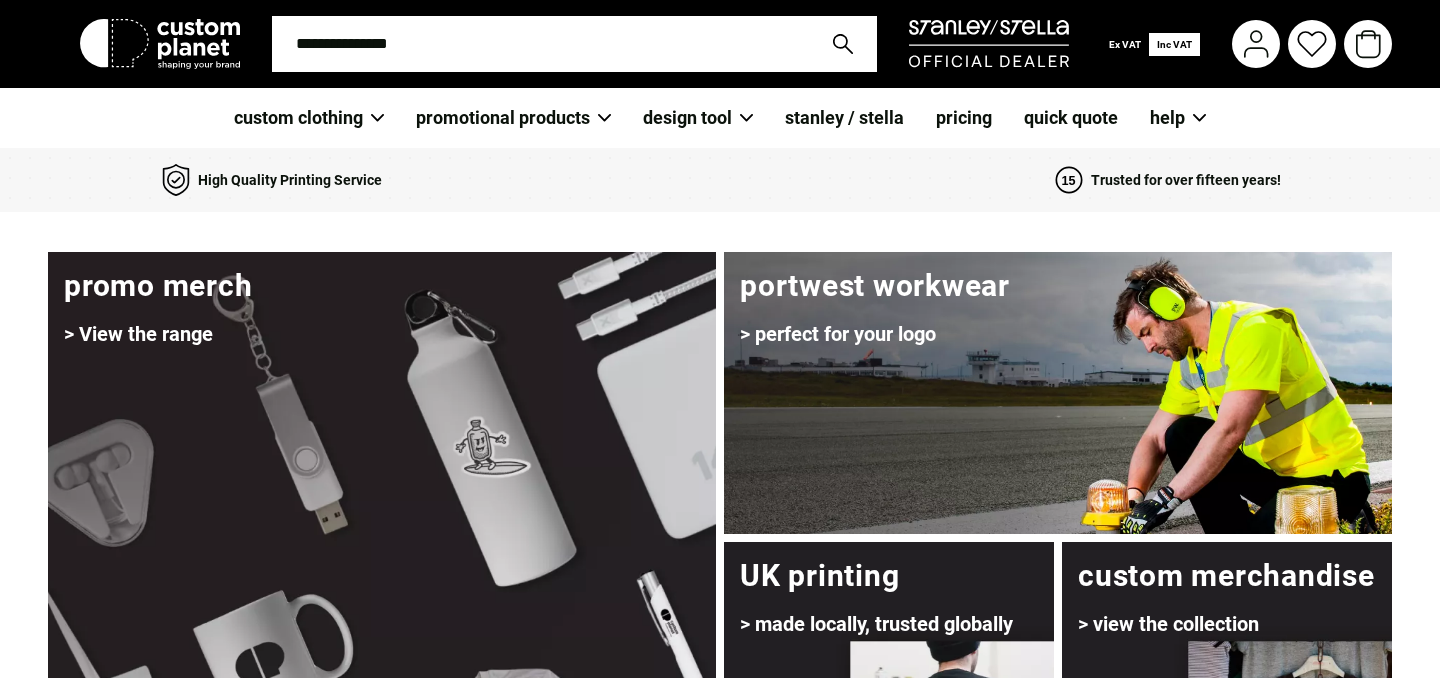 scroll, scrollTop: 0, scrollLeft: 0, axis: both 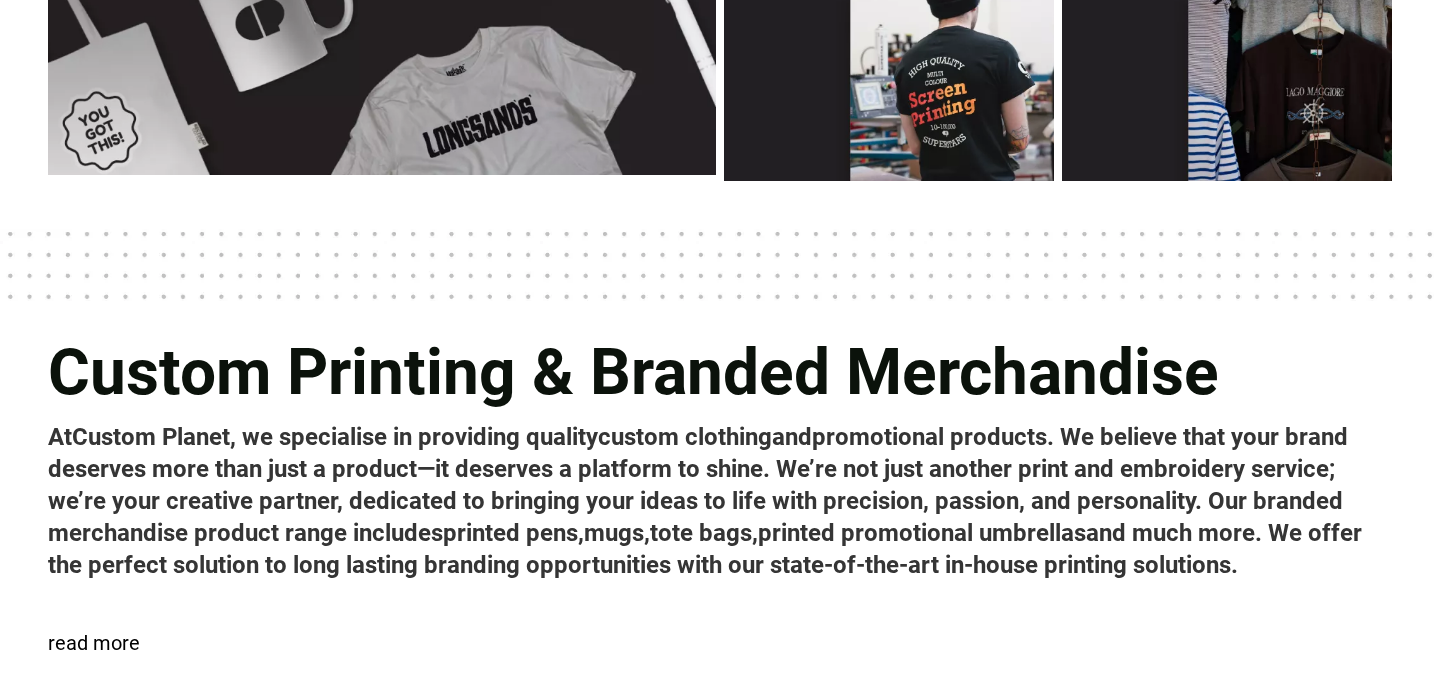 click at bounding box center (1227, 40) 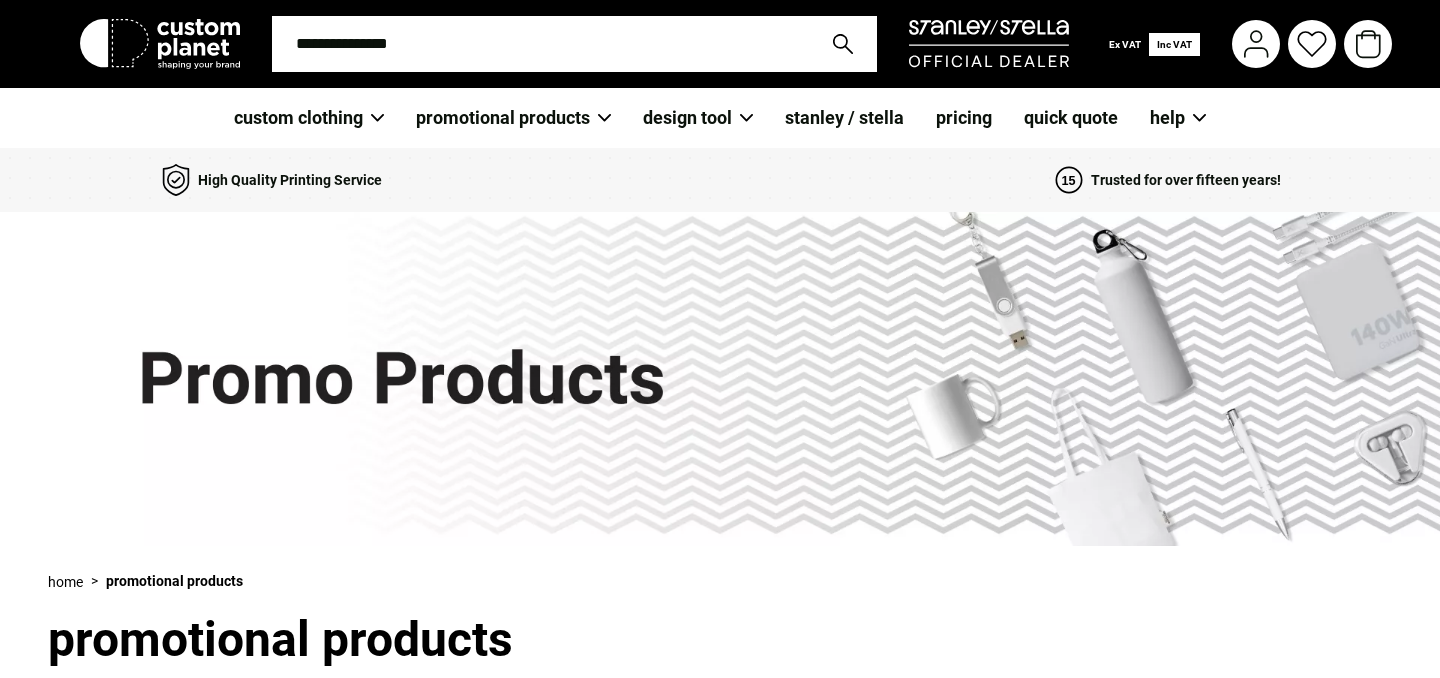 scroll, scrollTop: 0, scrollLeft: 0, axis: both 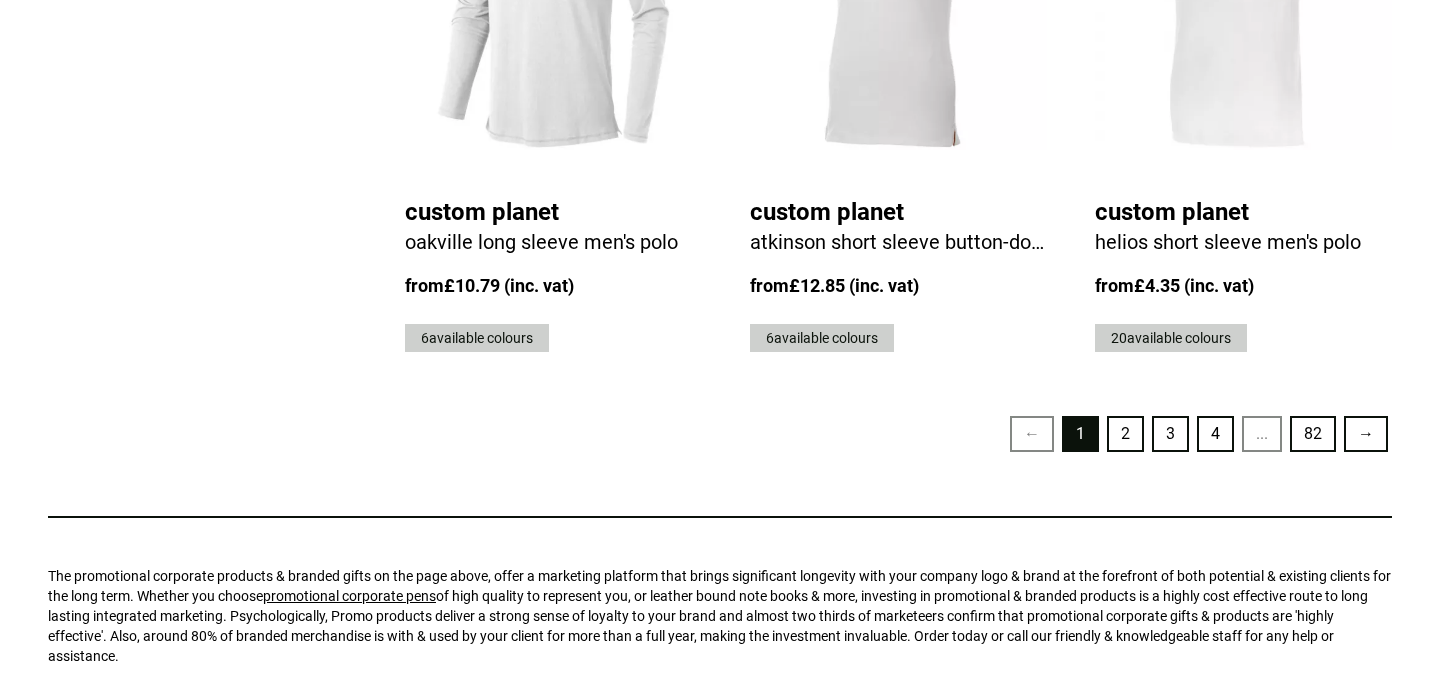 click on "2" at bounding box center (1125, 434) 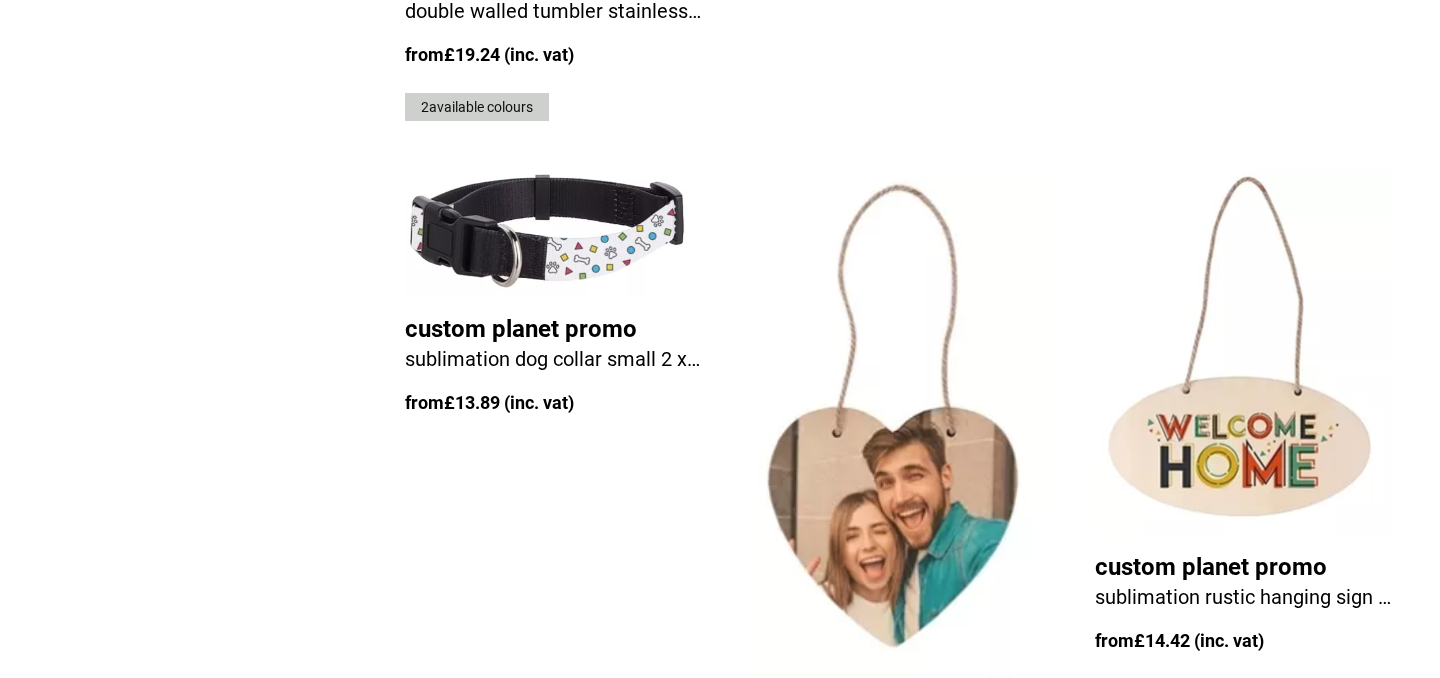 scroll, scrollTop: 5367, scrollLeft: 0, axis: vertical 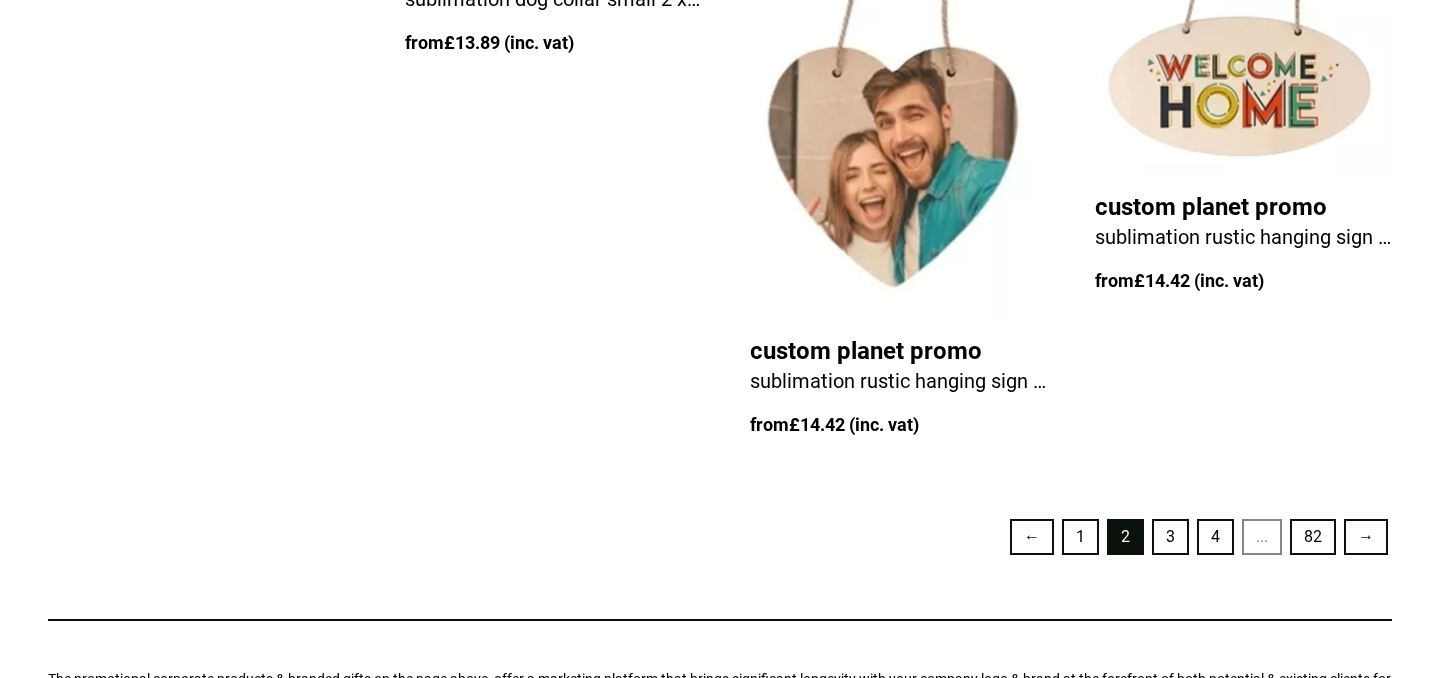 click on "3" at bounding box center (1170, 537) 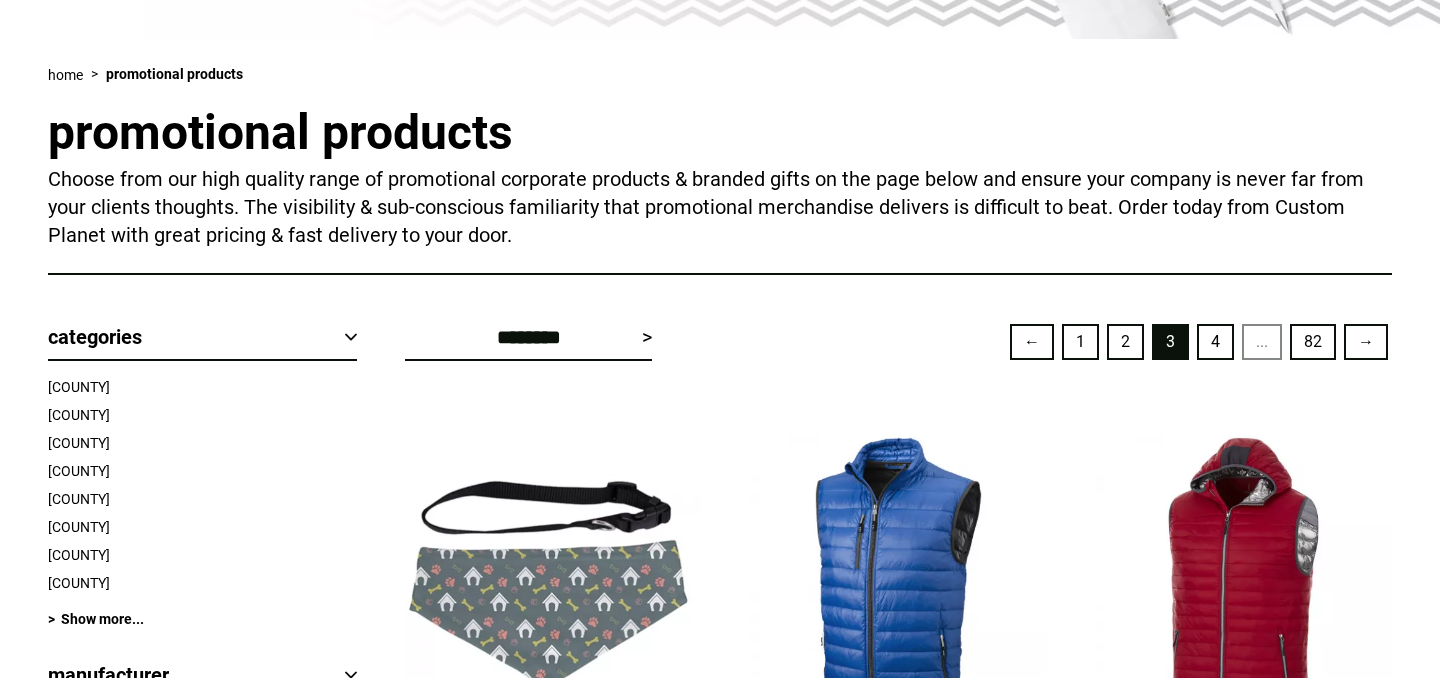 scroll, scrollTop: 0, scrollLeft: 0, axis: both 